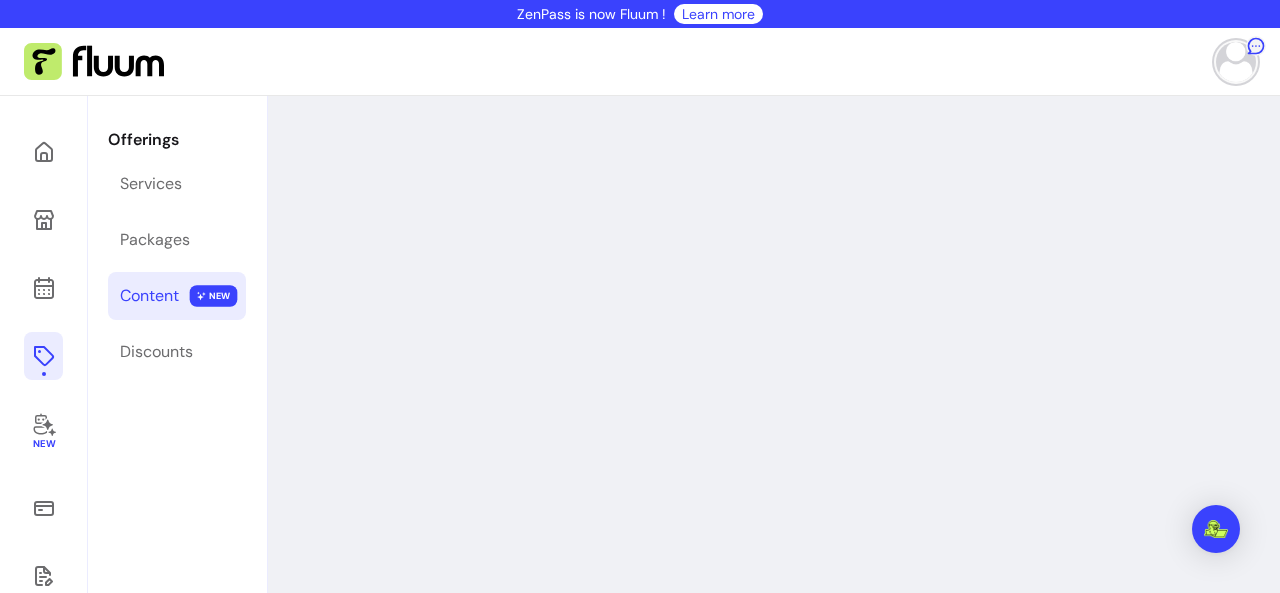 scroll, scrollTop: 0, scrollLeft: 0, axis: both 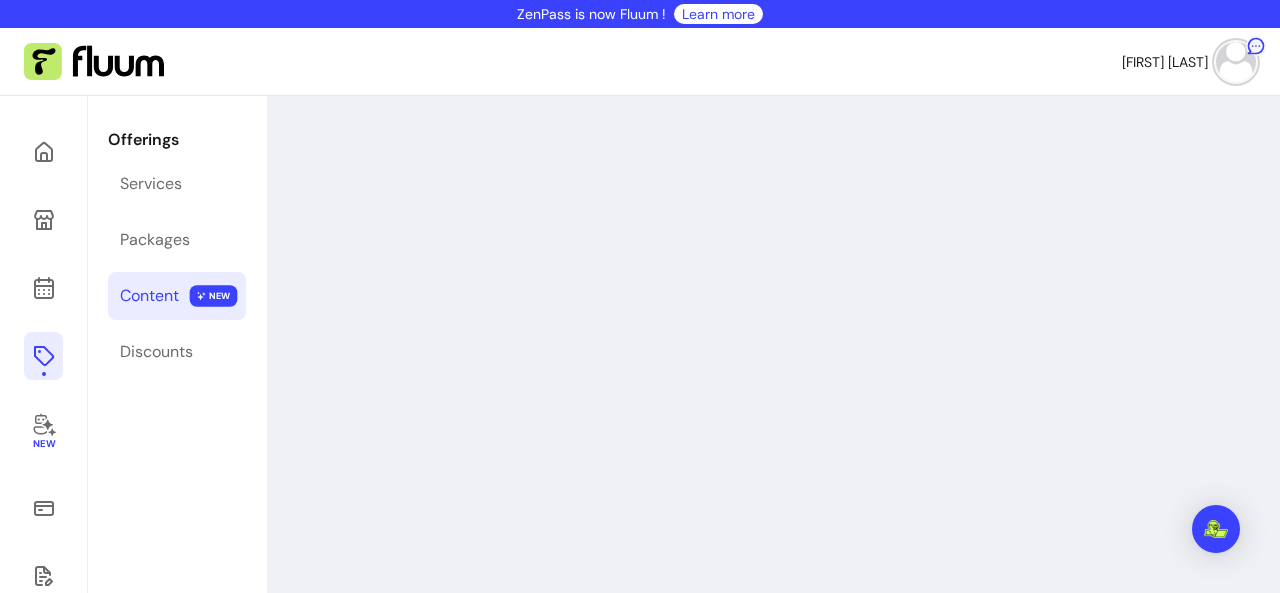 select on "***" 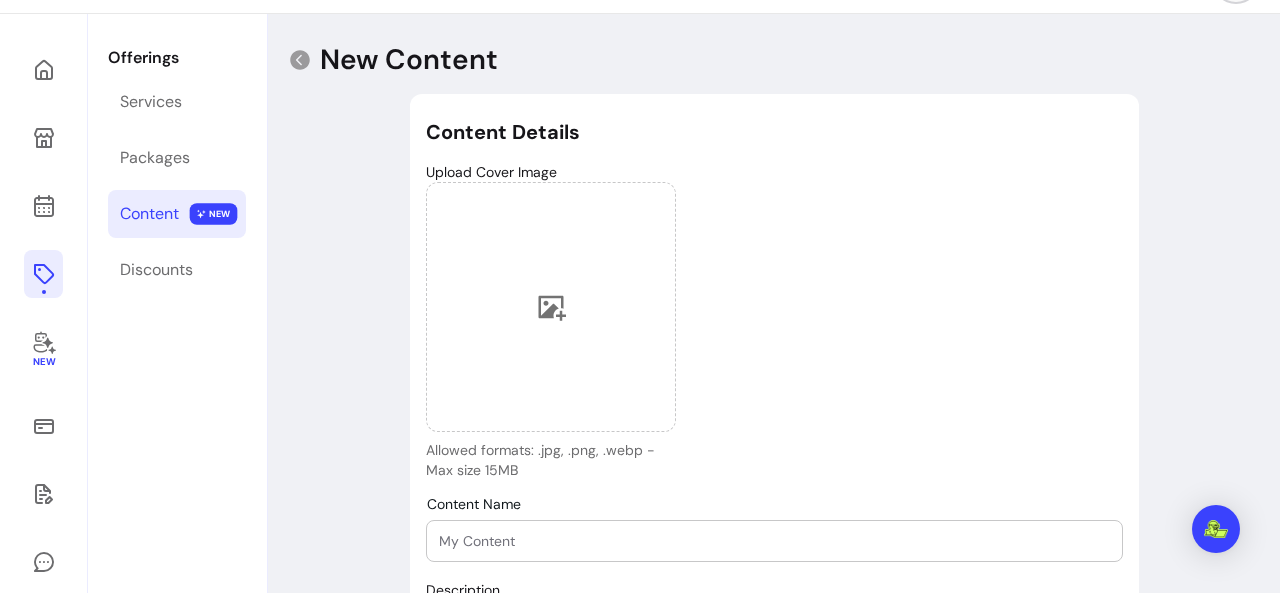 scroll, scrollTop: 0, scrollLeft: 0, axis: both 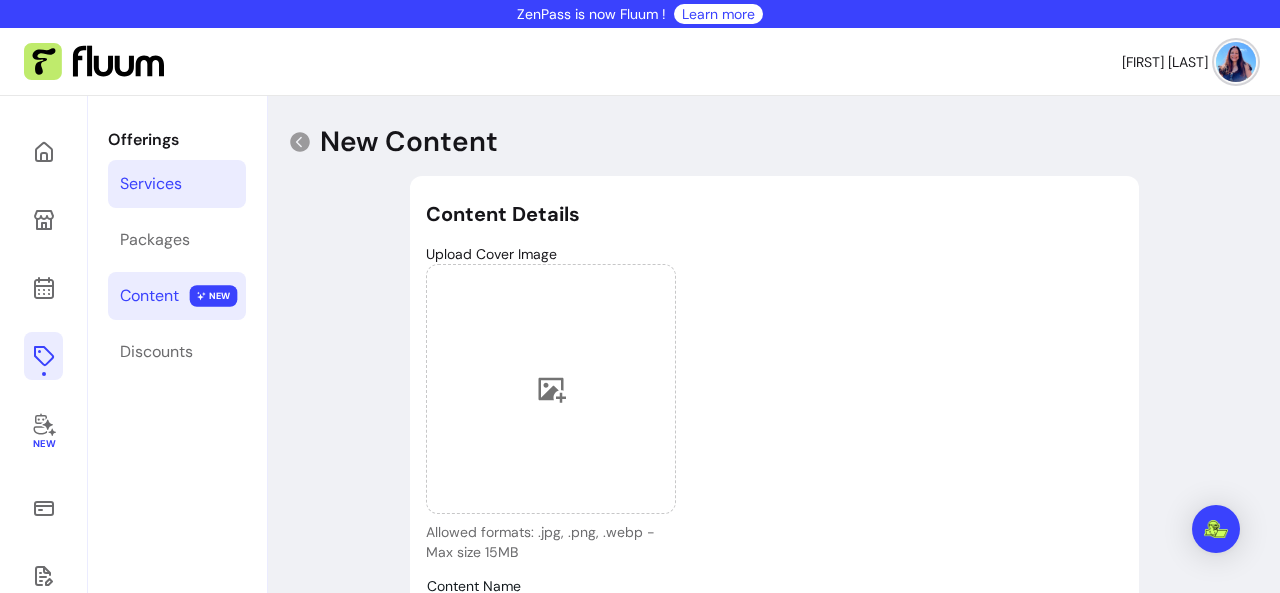 click on "Services" at bounding box center (151, 184) 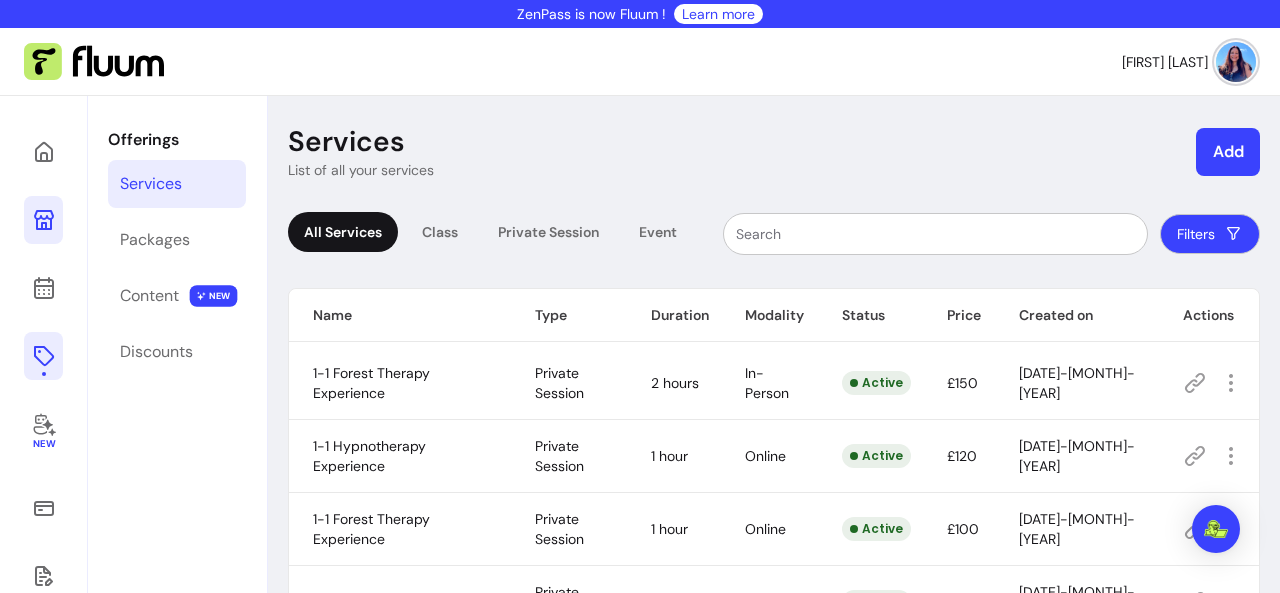 click 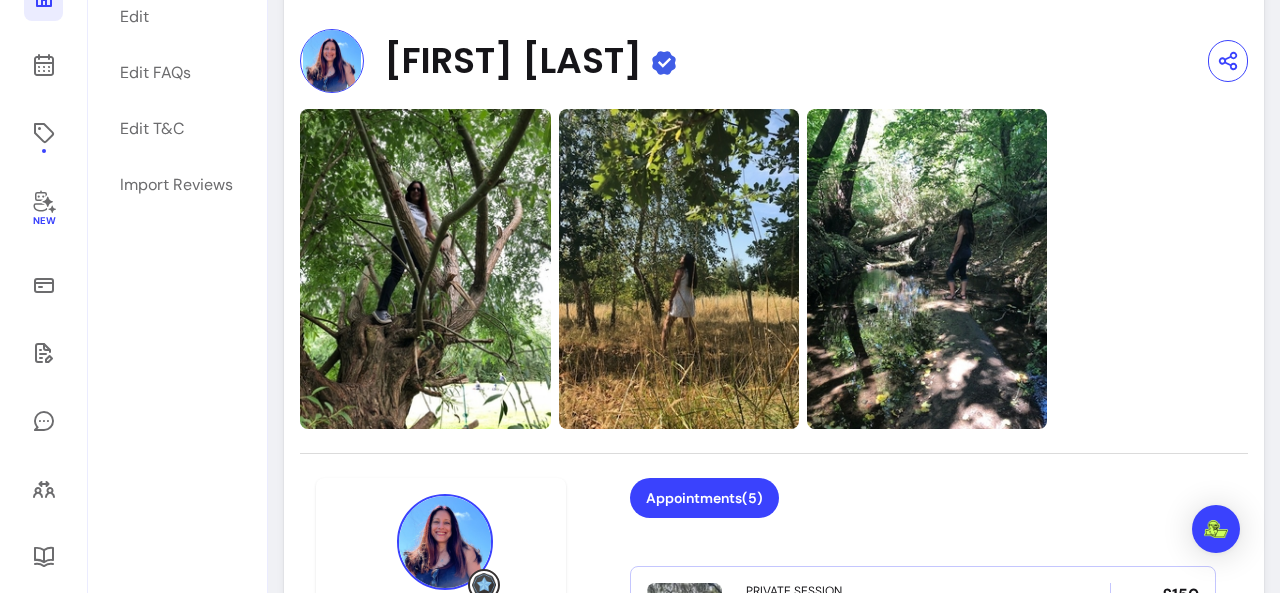 scroll, scrollTop: 176, scrollLeft: 0, axis: vertical 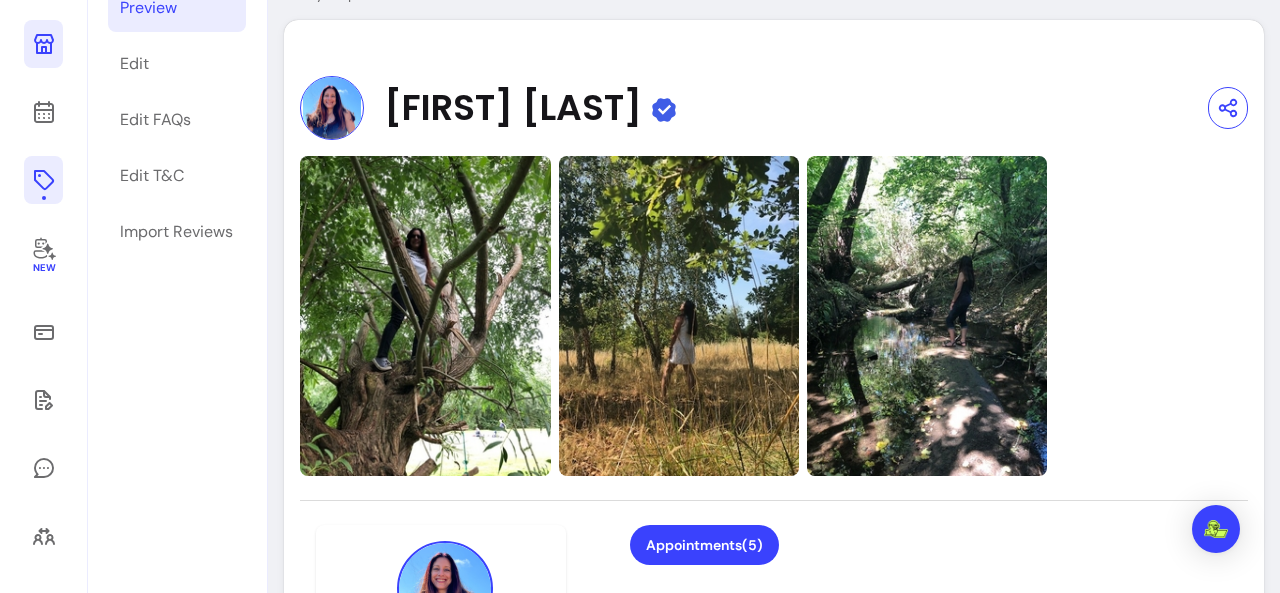 click 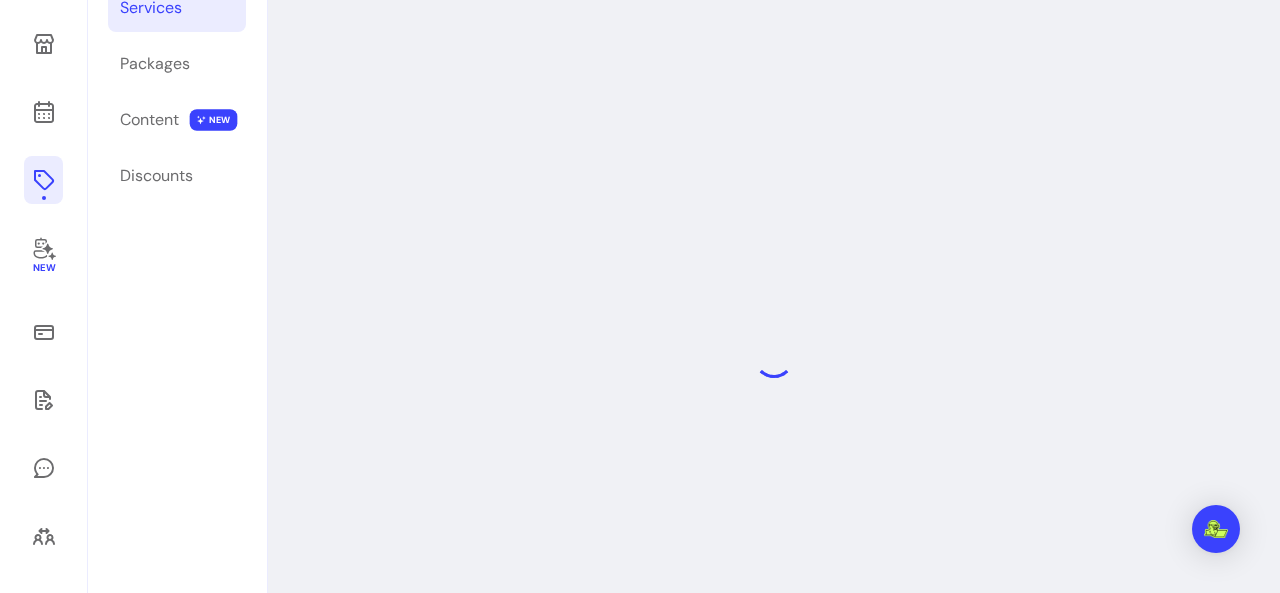 scroll, scrollTop: 96, scrollLeft: 0, axis: vertical 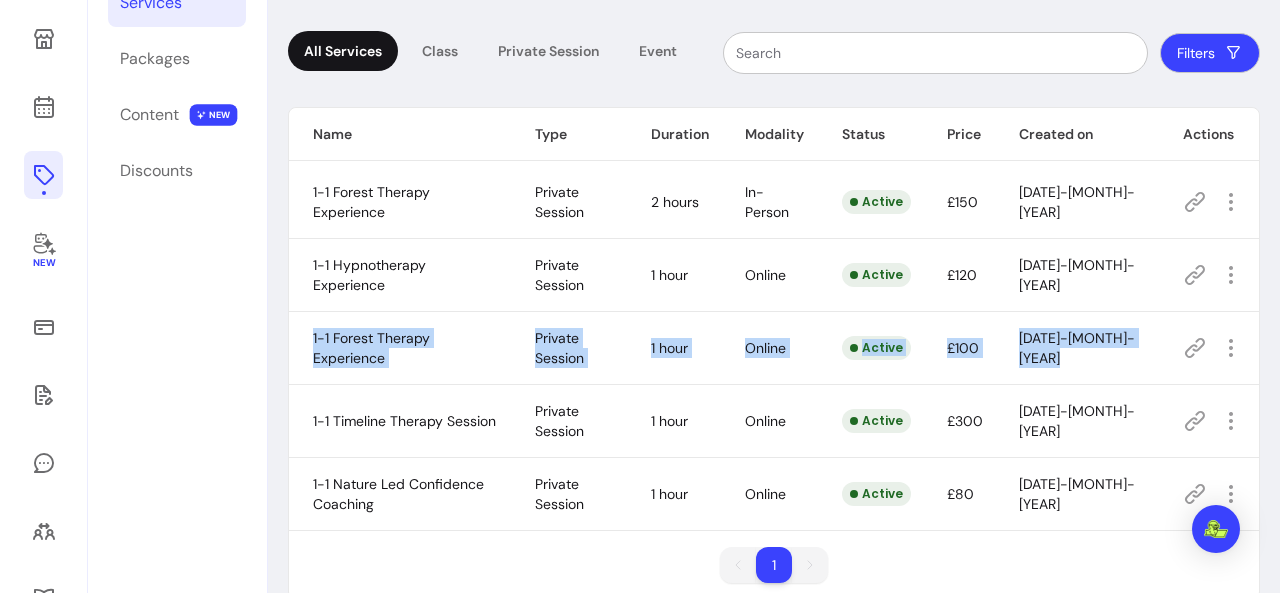 drag, startPoint x: 513, startPoint y: 428, endPoint x: 515, endPoint y: 341, distance: 87.02299 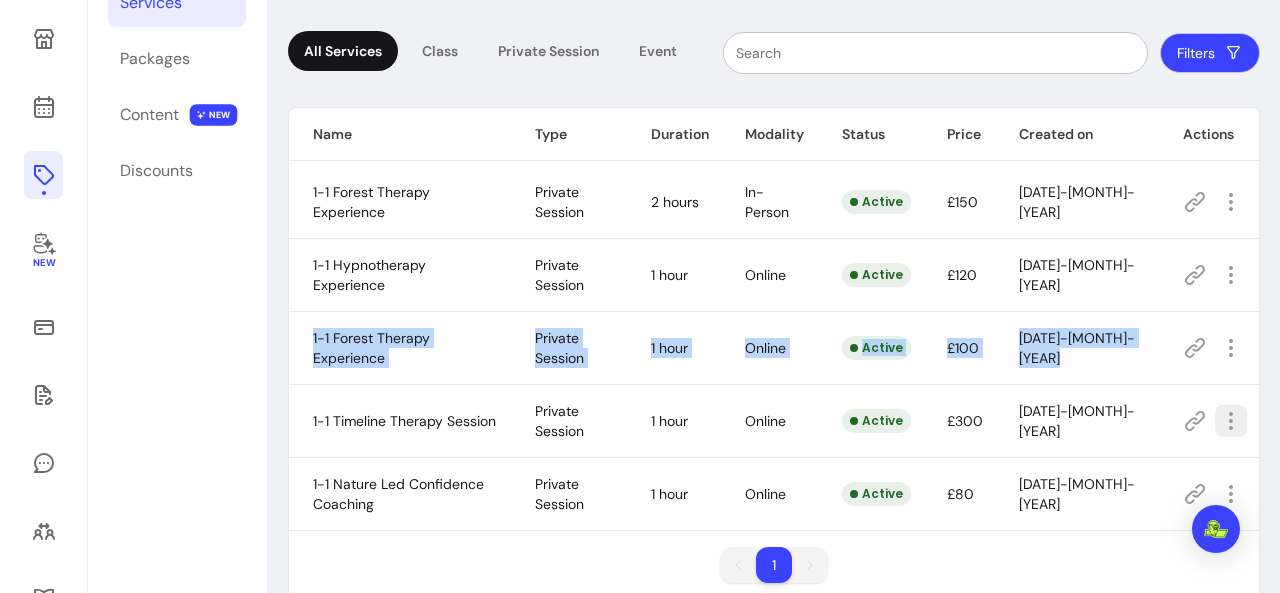 click 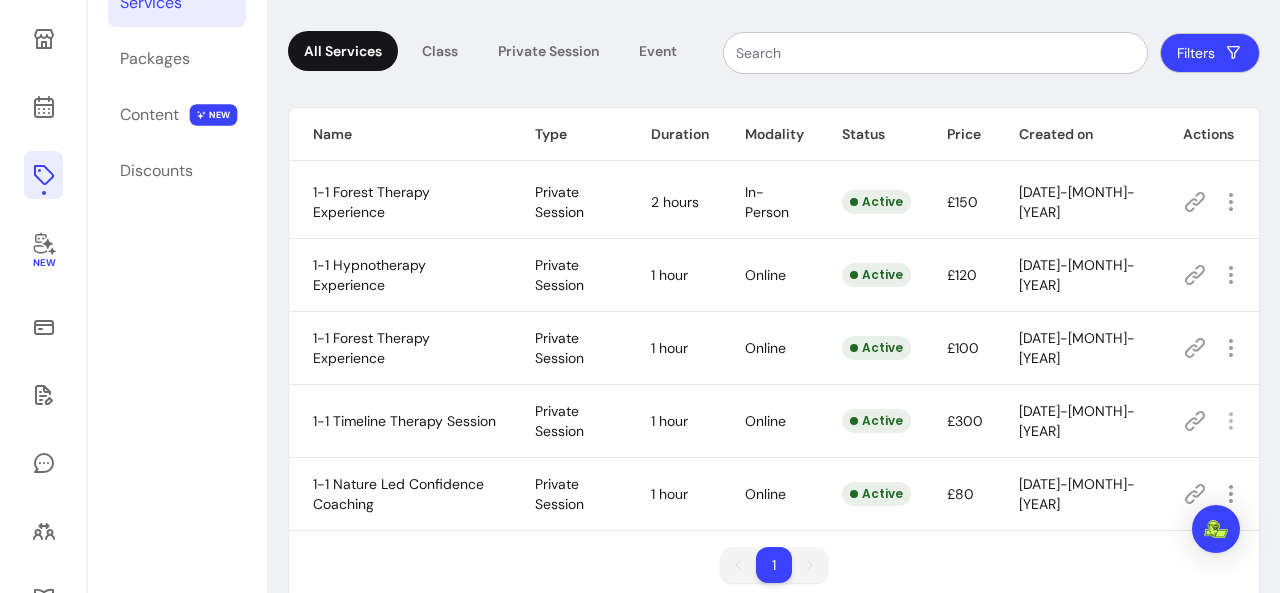 click on "Services List of all your services Add All Services Class Private Session Event Filters Name Type Duration Modality Status Price Created on Actions 1-1 Forest Therapy Experience Private Session 2 hours In-Person Active £150 [DATE]-[MONTH]-[YEAR] 1-1 Hypnotherapy Experience Private Session 1 hour Online Active £120 [DATE]-[MONTH]-[YEAR] 1-1 Forest Therapy Experience Private Session 1 hour Online Active £100 [DATE]-[MONTH]-[YEAR] 1-1 Timeline Therapy Session Private Session 1 hour Online Active £300 [DATE]-[MONTH]-[YEAR] 1-1 Nature Led Confidence Coaching Private Session 1 hour Online Active £80 [DATE]-[MONTH]-[YEAR] 1 1" at bounding box center [774, 353] 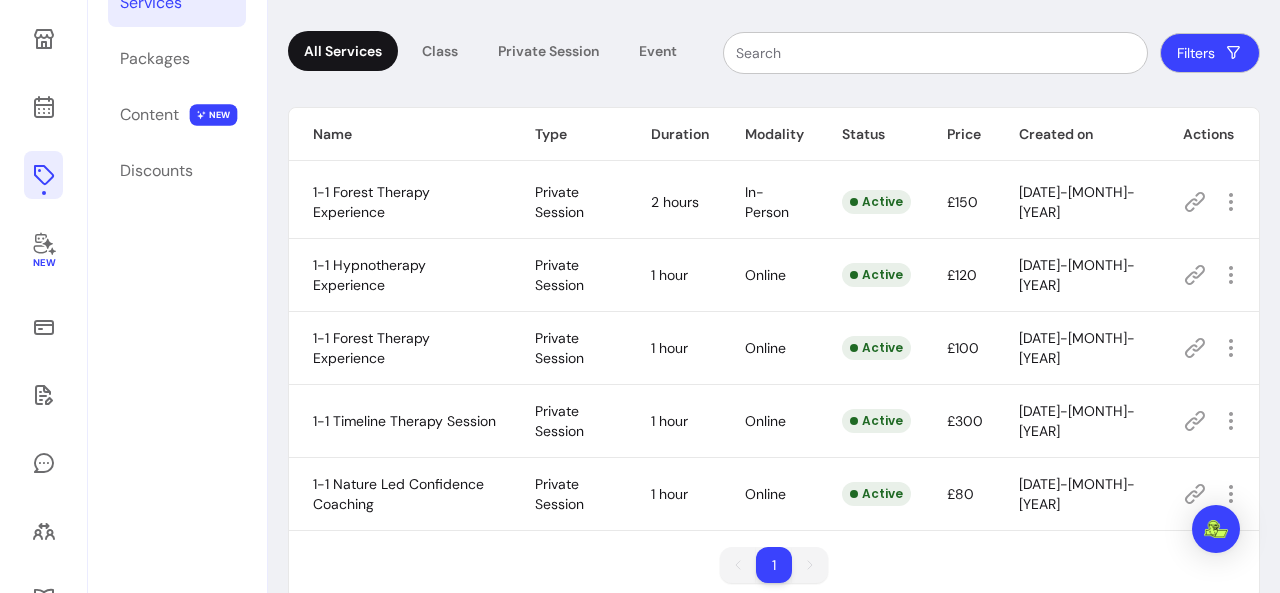 click 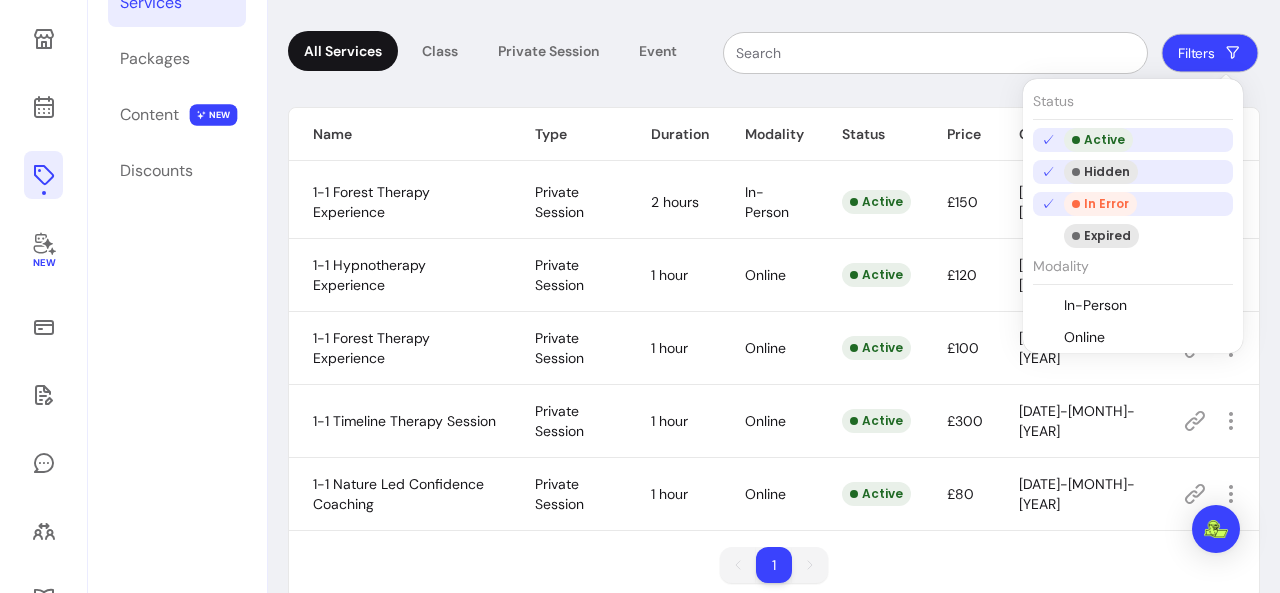 click 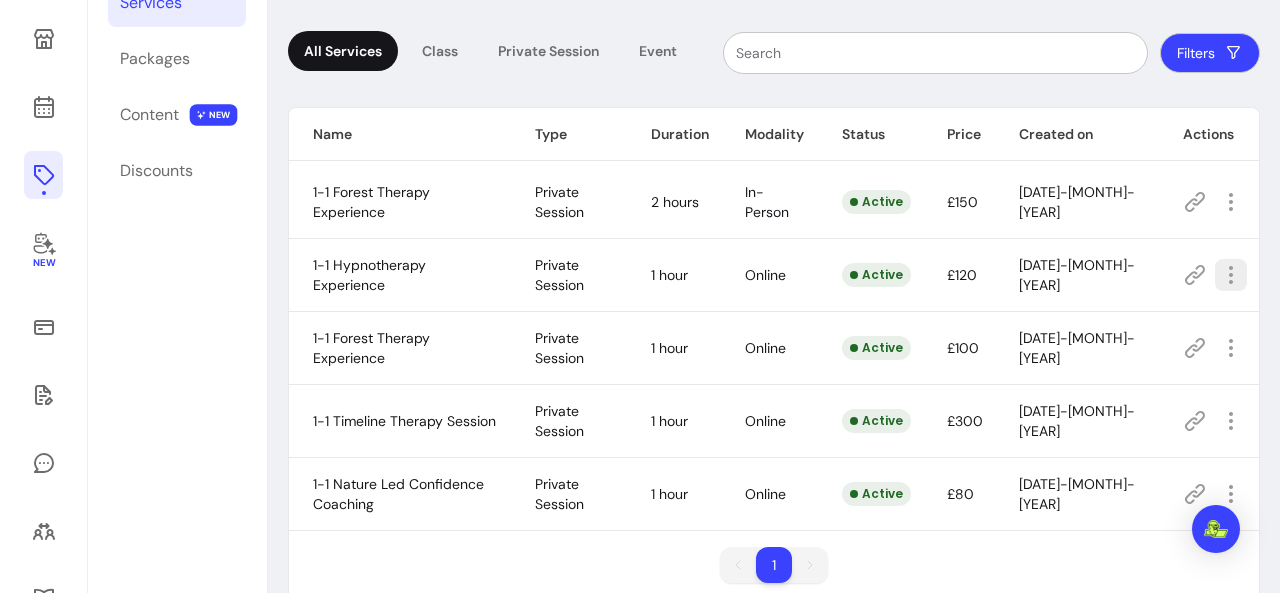 click 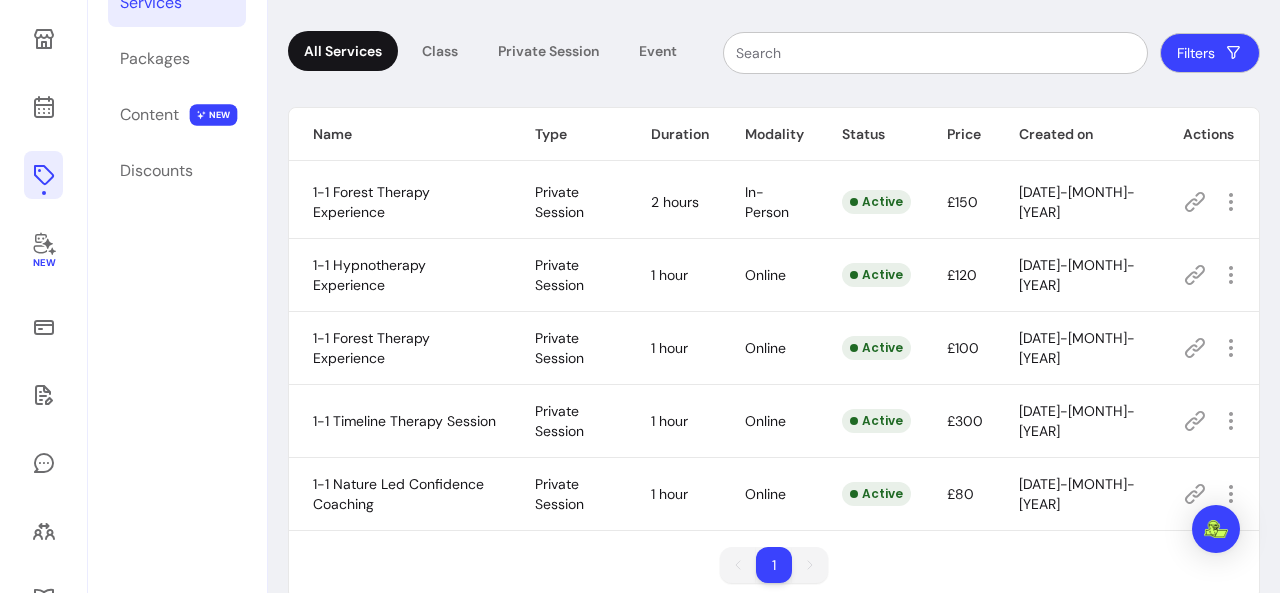 click on "Services List of all your services Add All Services Class Private Session Event Filters Name Type Duration Modality Status Price Created on Actions 1-1 Forest Therapy Experience Private Session 2 hours In-Person Active £150 [DATE]-[MONTH]-[YEAR] 1-1 Hypnotherapy Experience Private Session 1 hour Online Active £120 [DATE]-[MONTH]-[YEAR] 1-1 Forest Therapy Experience Private Session 1 hour Online Active £100 [DATE]-[MONTH]-[YEAR] 1-1 Timeline Therapy Session Private Session 1 hour Online Active £300 [DATE]-[MONTH]-[YEAR] 1-1 Nature Led Confidence Coaching Private Session 1 hour Online Active £80 [DATE]-[MONTH]-[YEAR] 1 1" at bounding box center (774, 353) 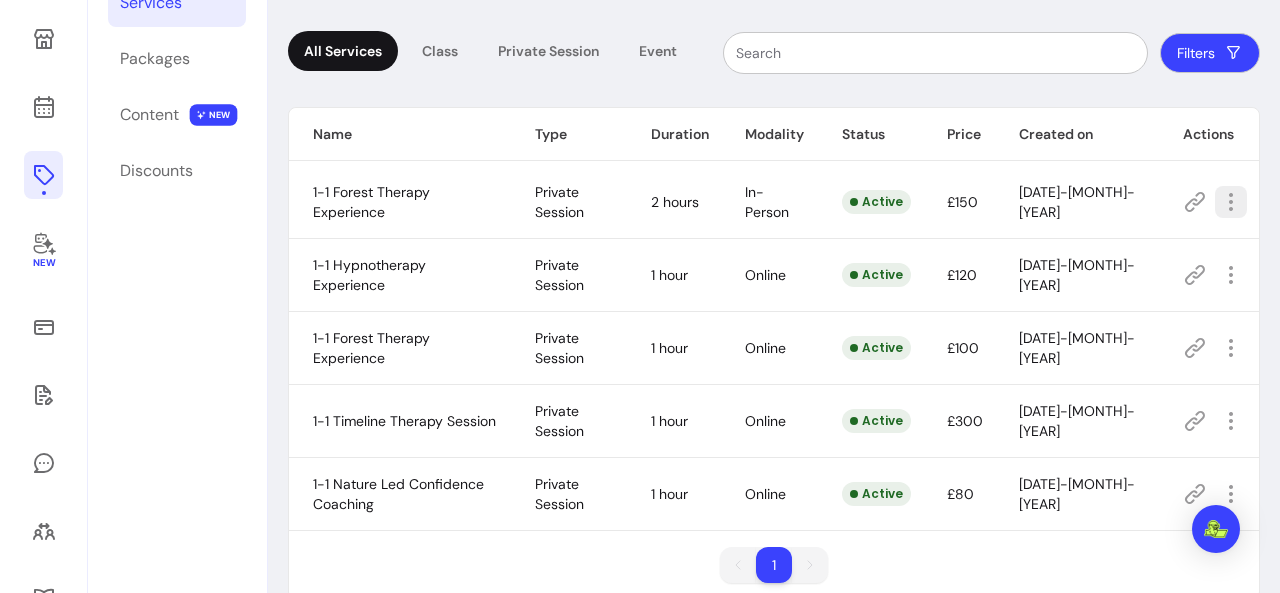 click 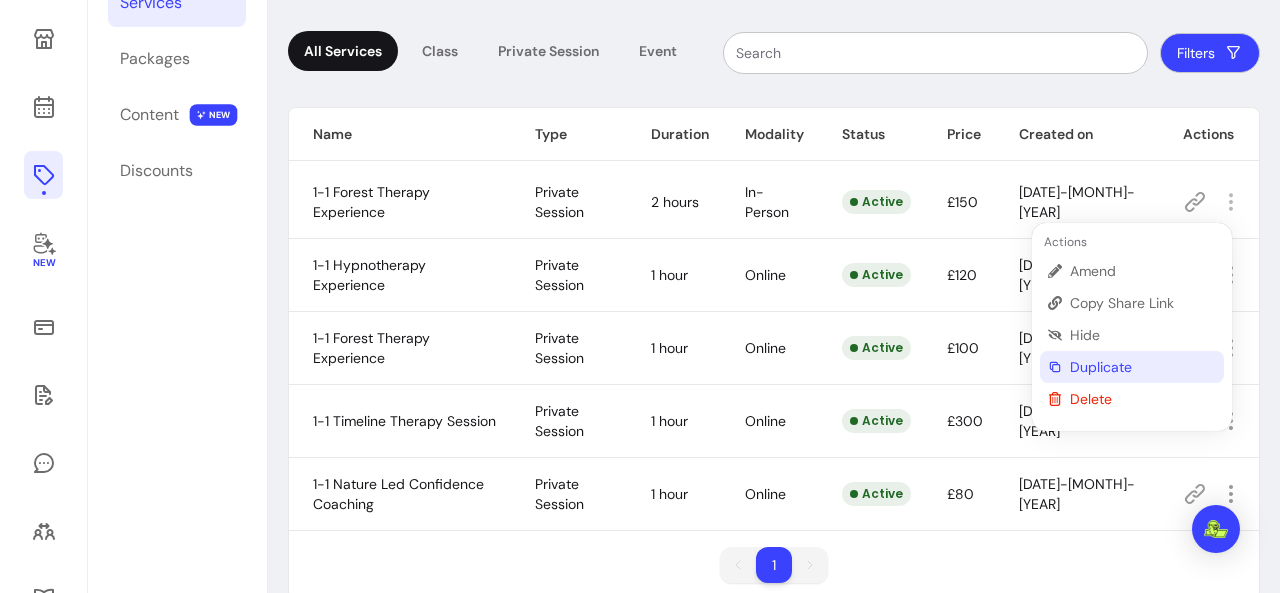 click on "Duplicate" at bounding box center [1143, 367] 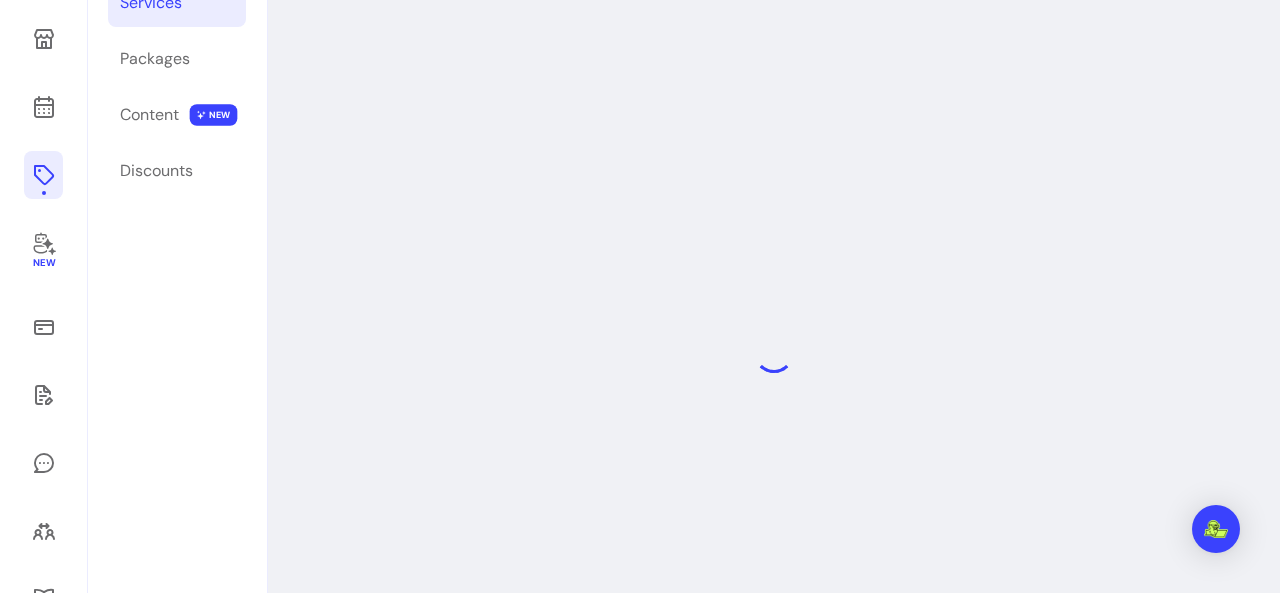 scroll, scrollTop: 96, scrollLeft: 0, axis: vertical 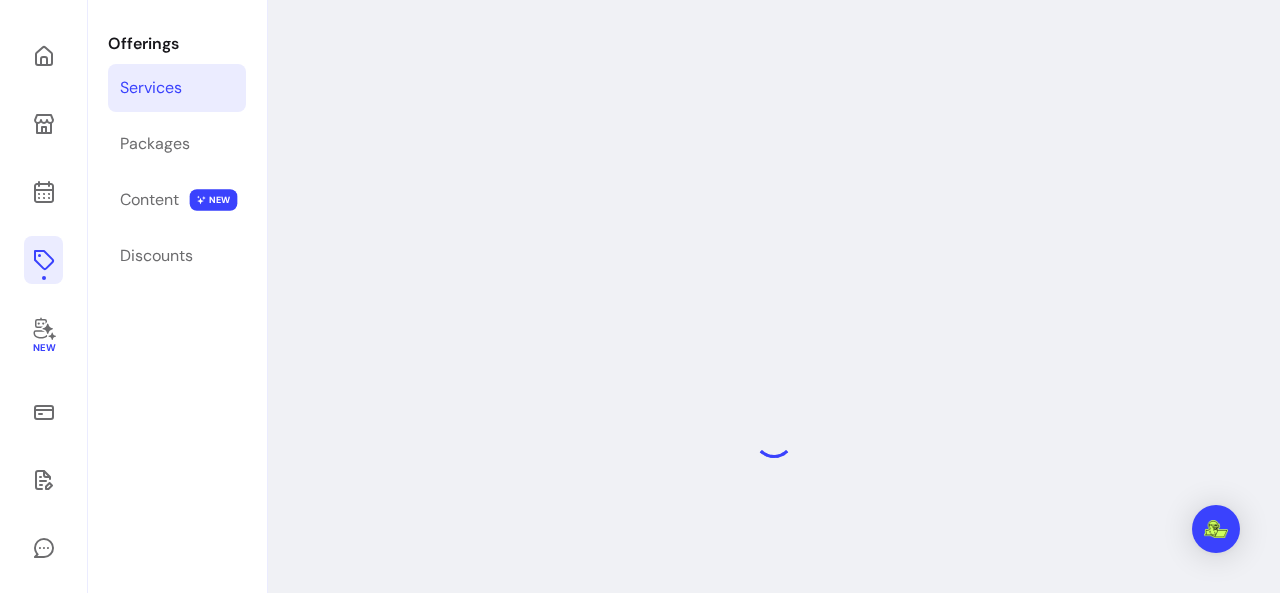 select on "***" 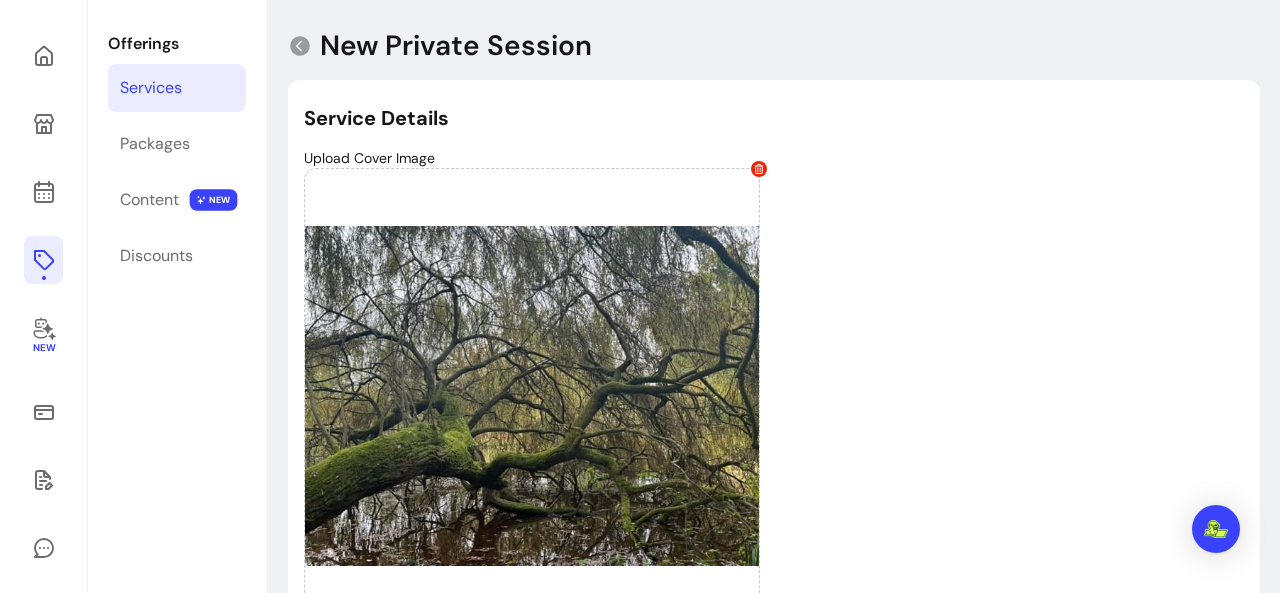 click on "Services" at bounding box center (151, 88) 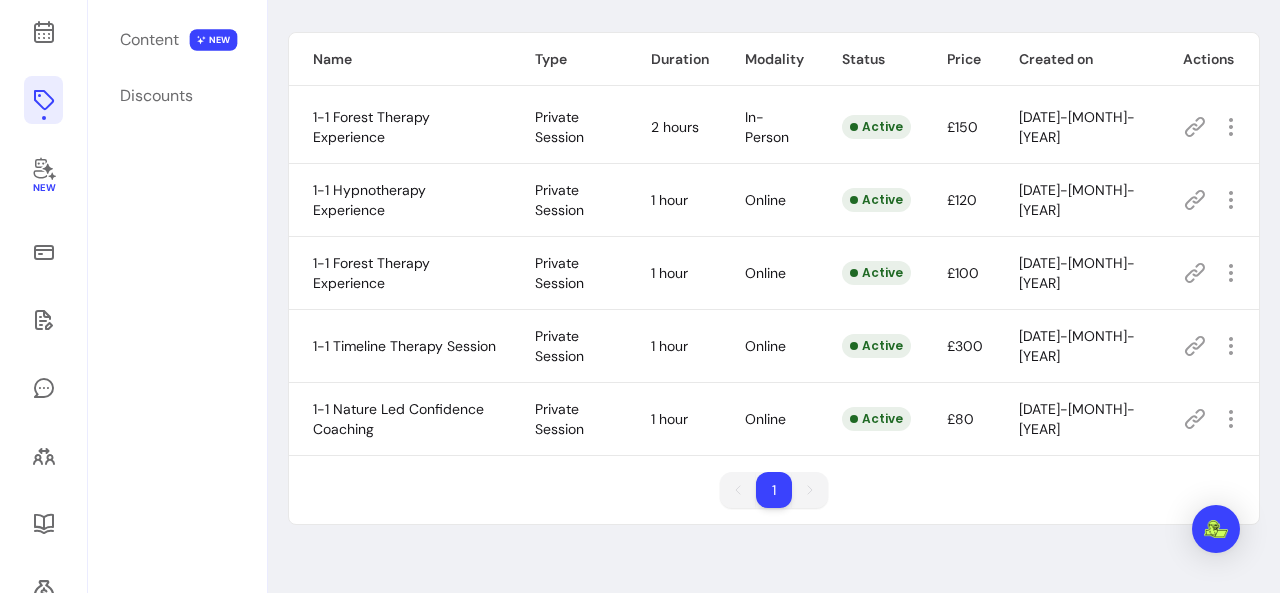 scroll, scrollTop: 175, scrollLeft: 0, axis: vertical 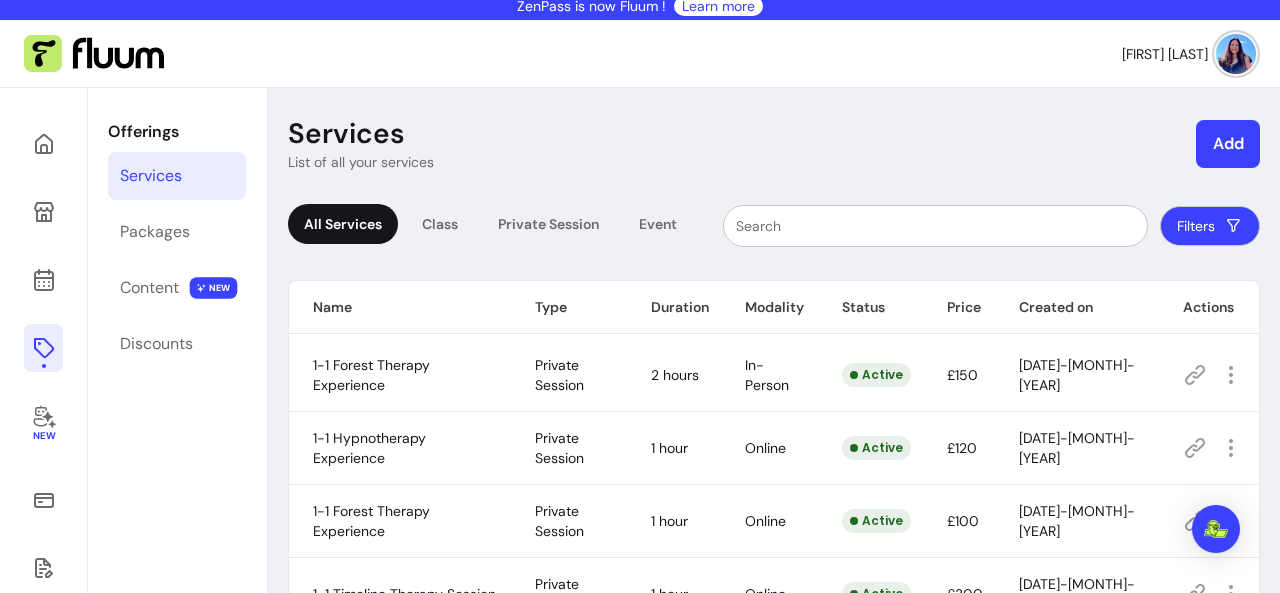click on "Services" at bounding box center (151, 176) 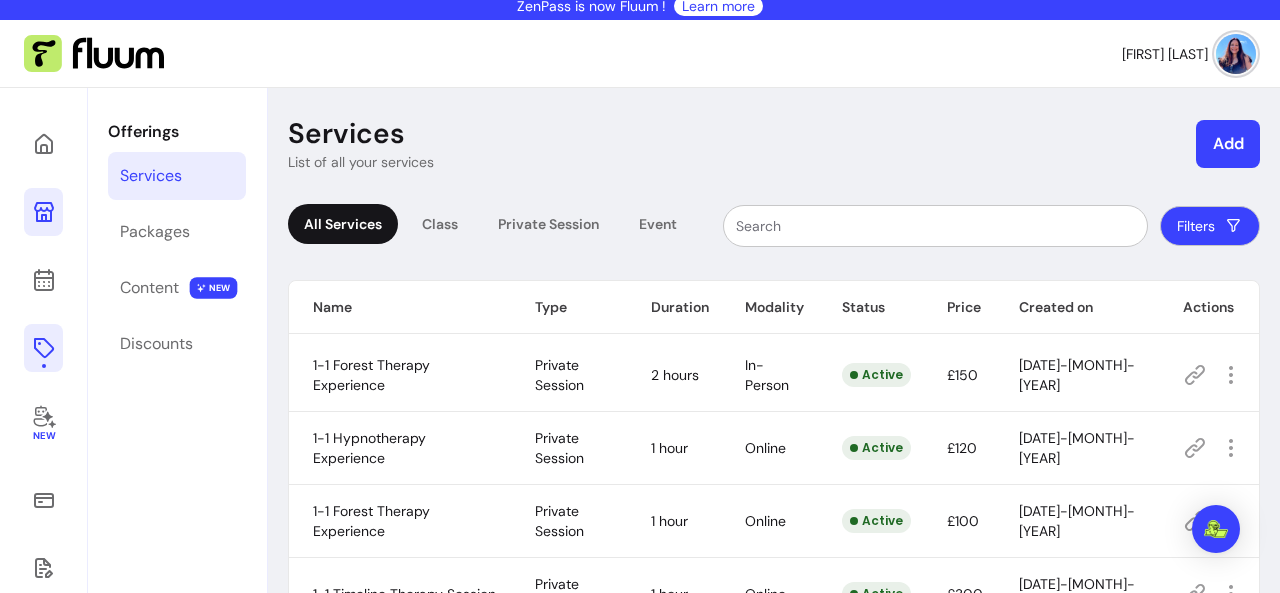 click 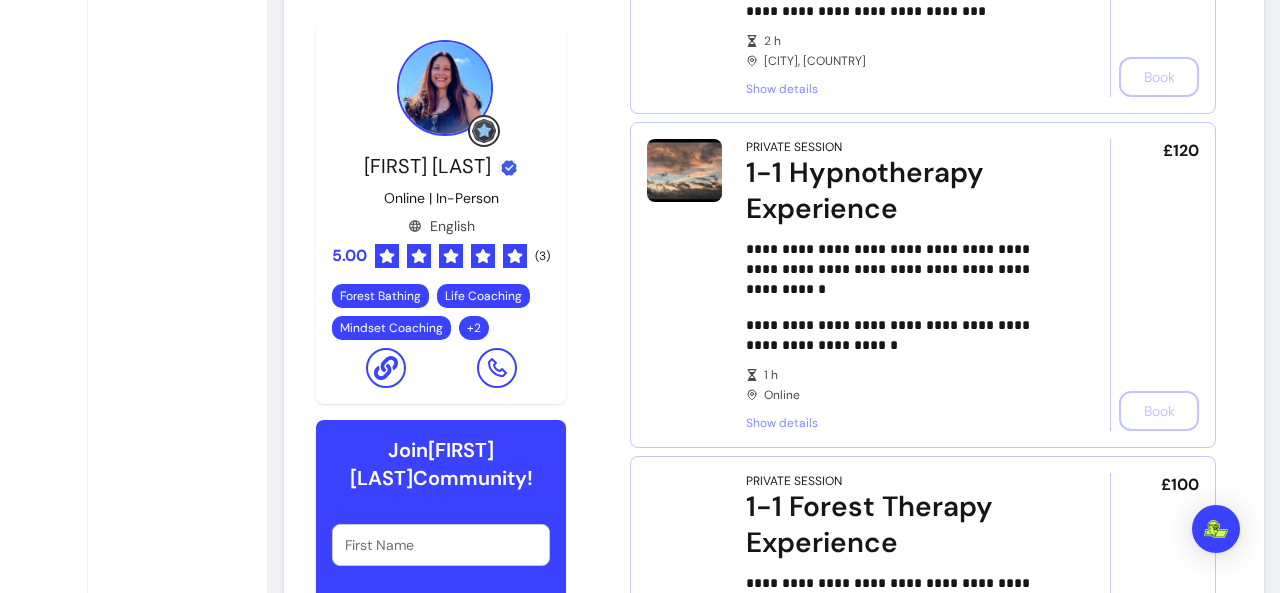 scroll, scrollTop: 972, scrollLeft: 0, axis: vertical 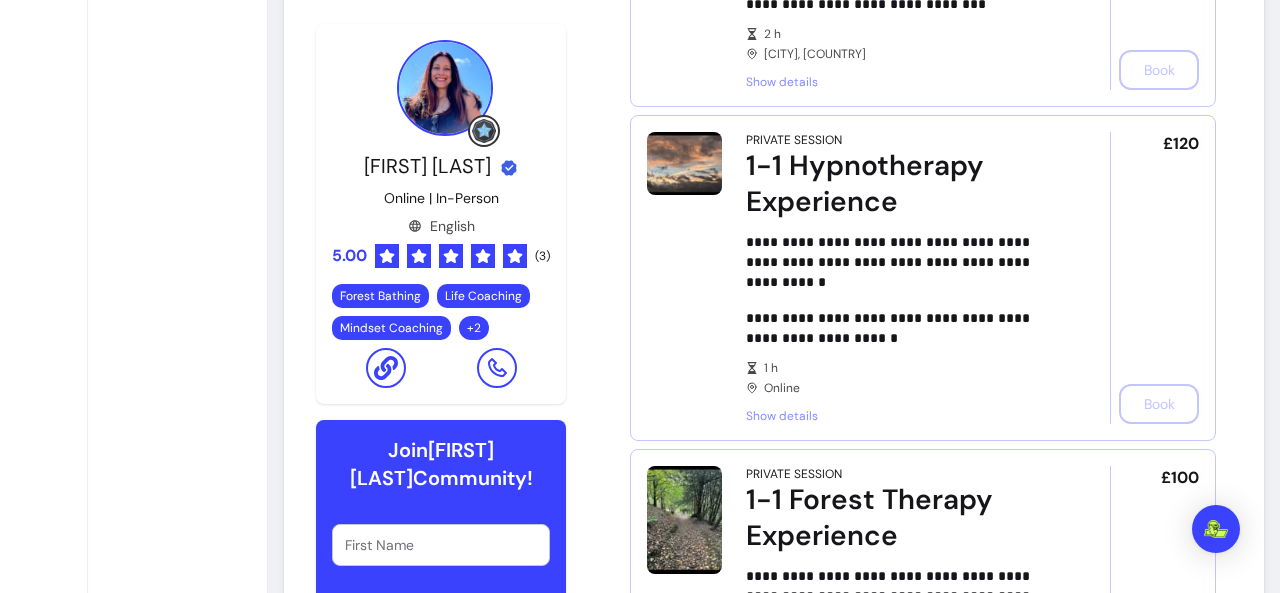 click on "Show details" at bounding box center (900, 416) 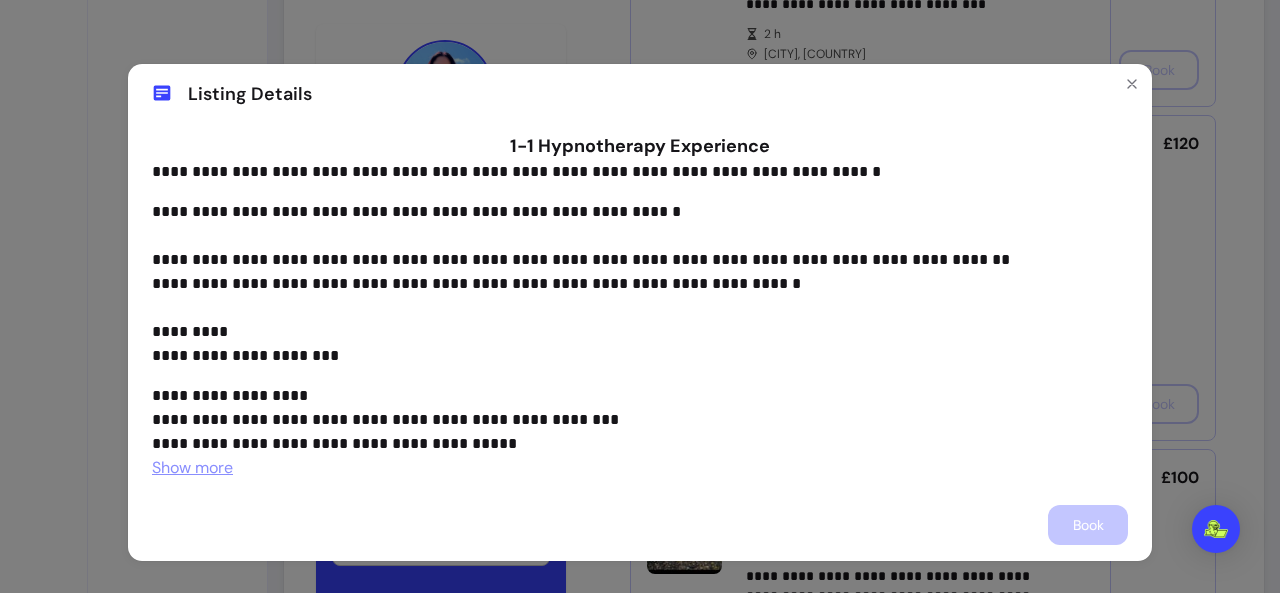 click on "Show more" at bounding box center (192, 467) 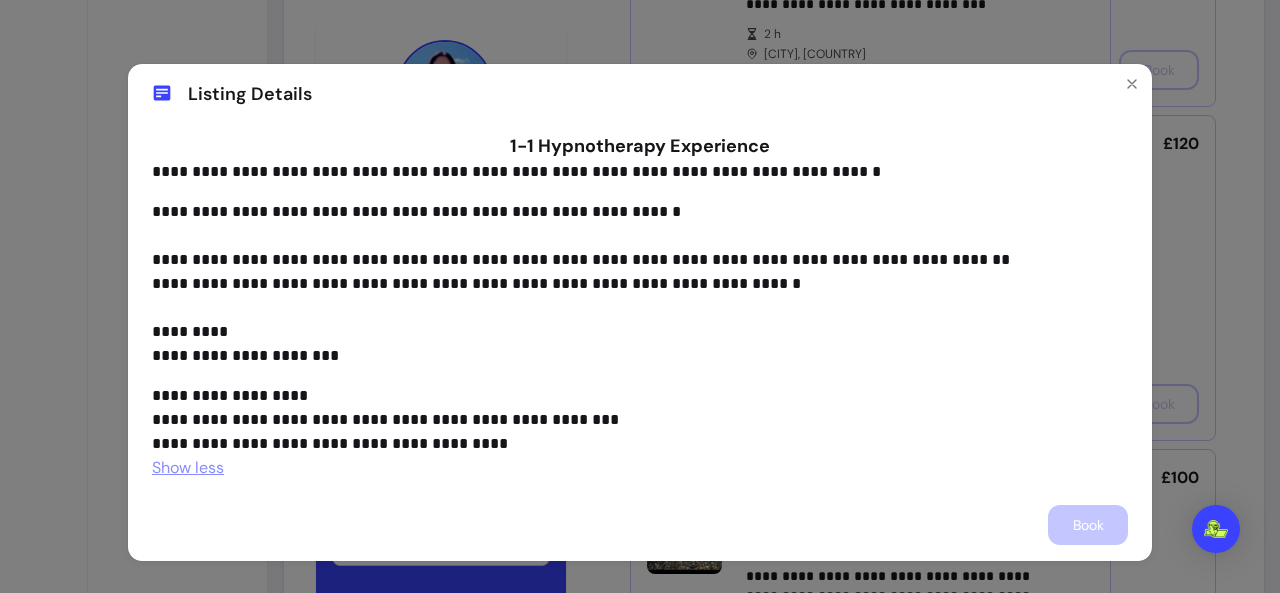 click on "Show less" at bounding box center [188, 467] 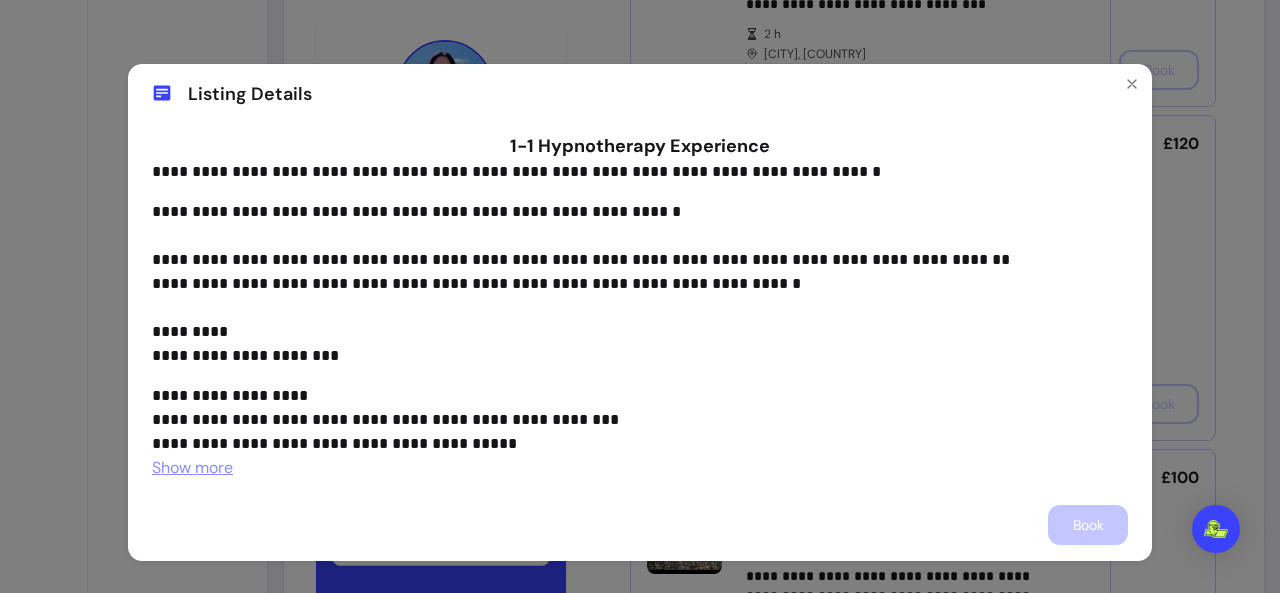 click on "Show more" at bounding box center [192, 467] 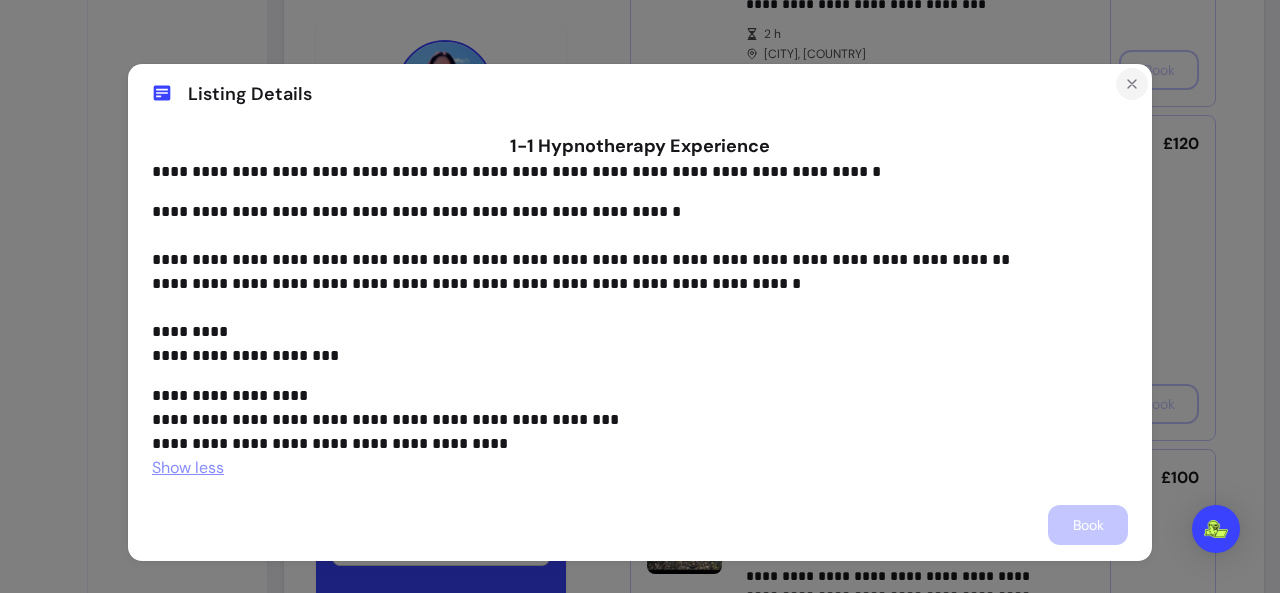 click 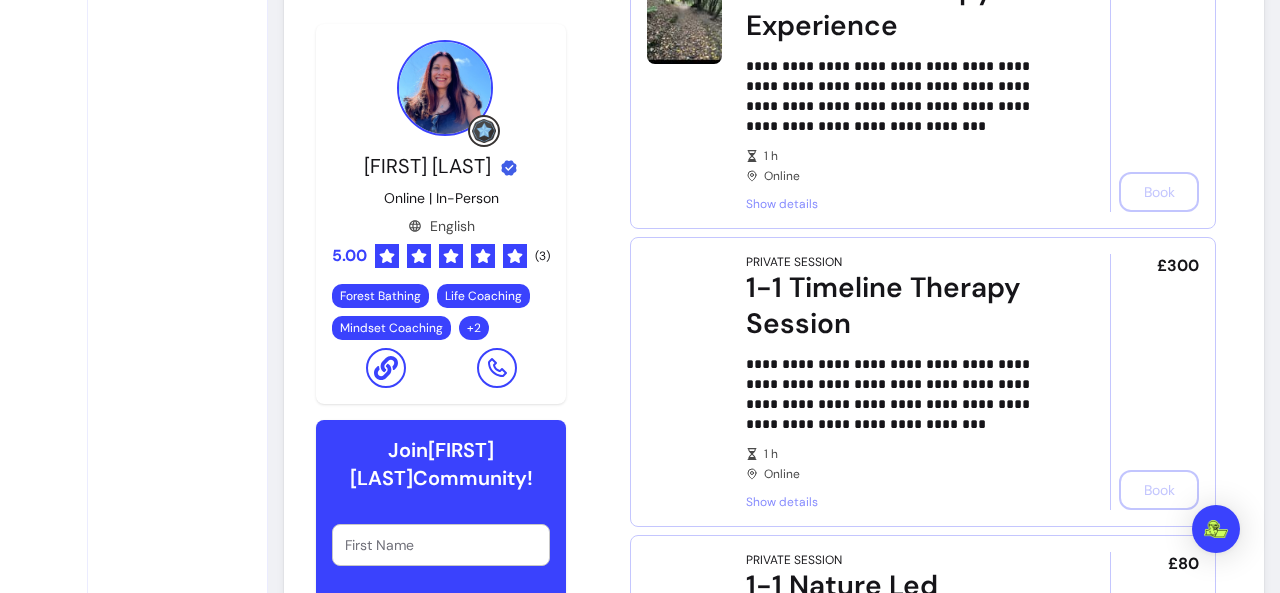 scroll, scrollTop: 1542, scrollLeft: 0, axis: vertical 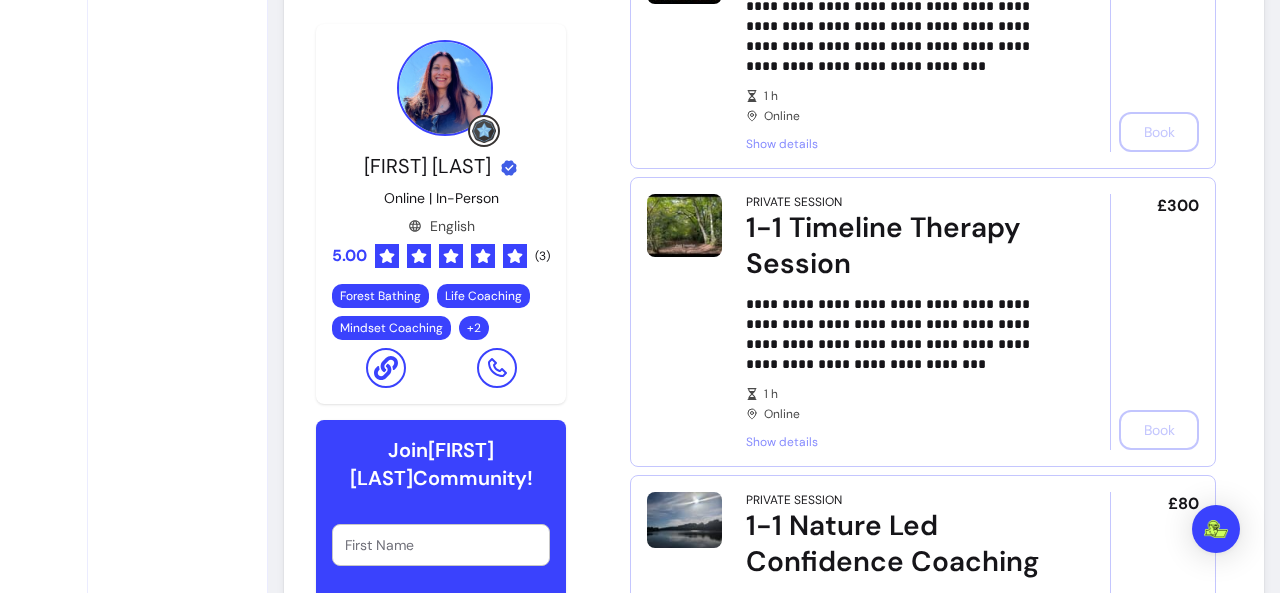 click on "Show details" at bounding box center (900, 442) 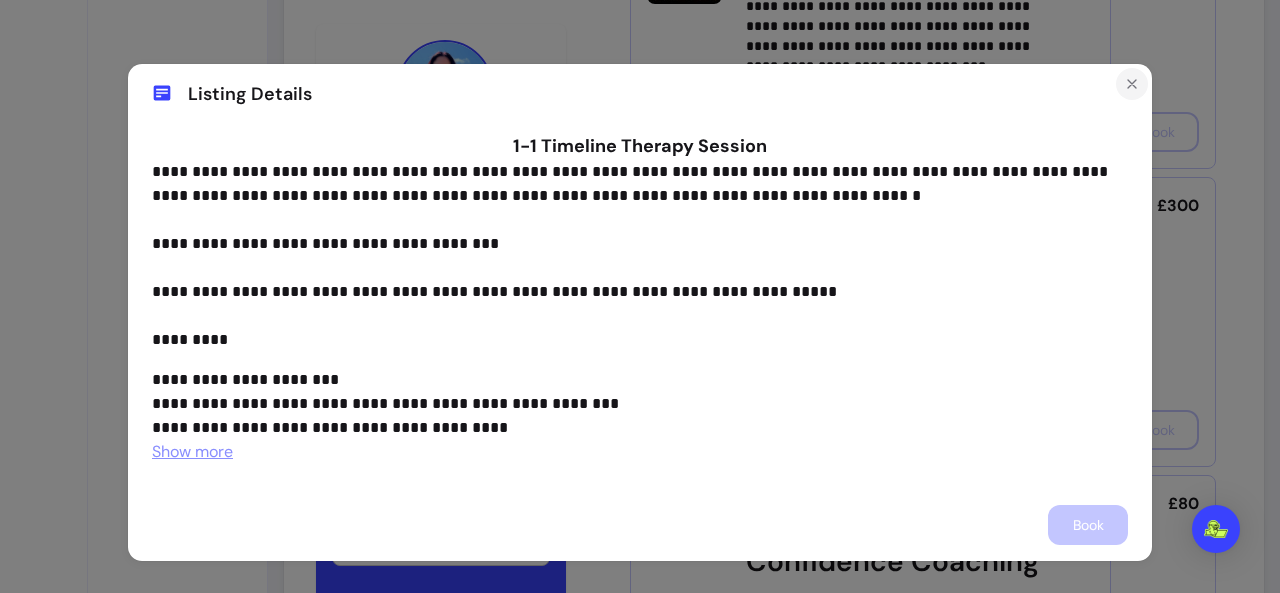 click 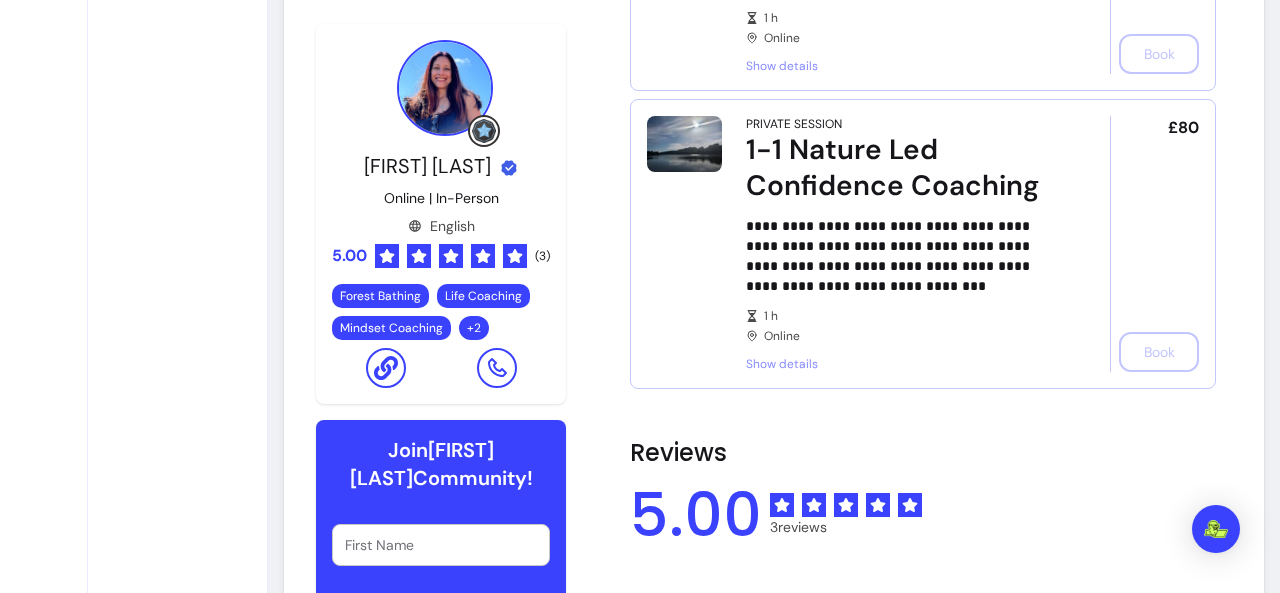 scroll, scrollTop: 1972, scrollLeft: 0, axis: vertical 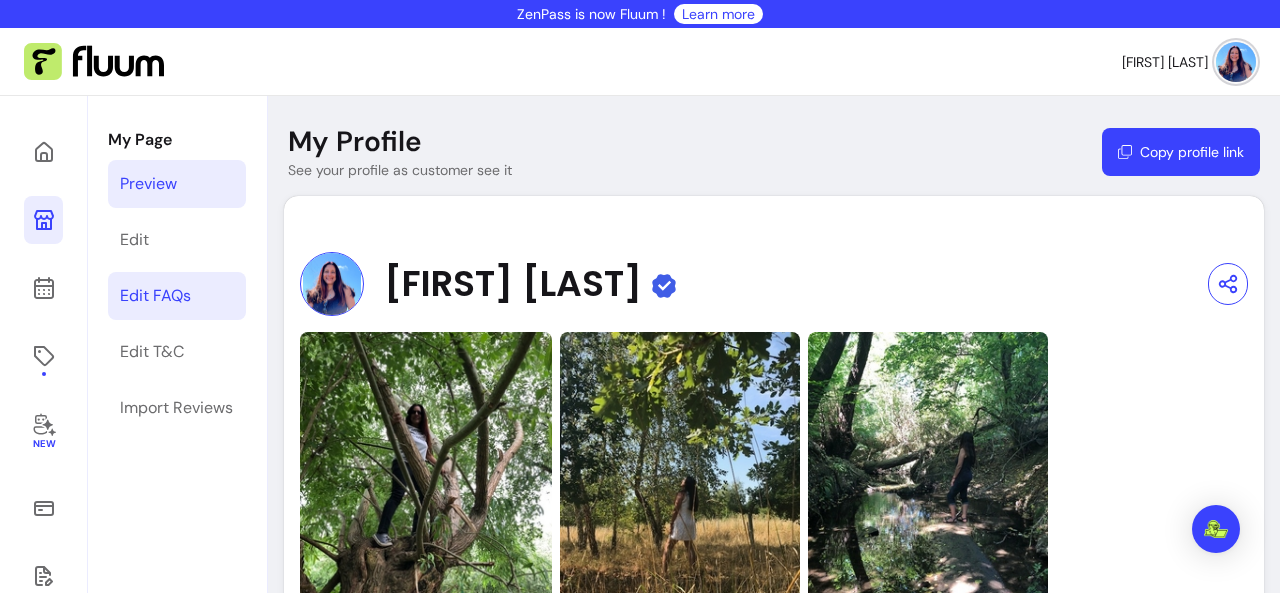 click on "Edit FAQs" at bounding box center (155, 296) 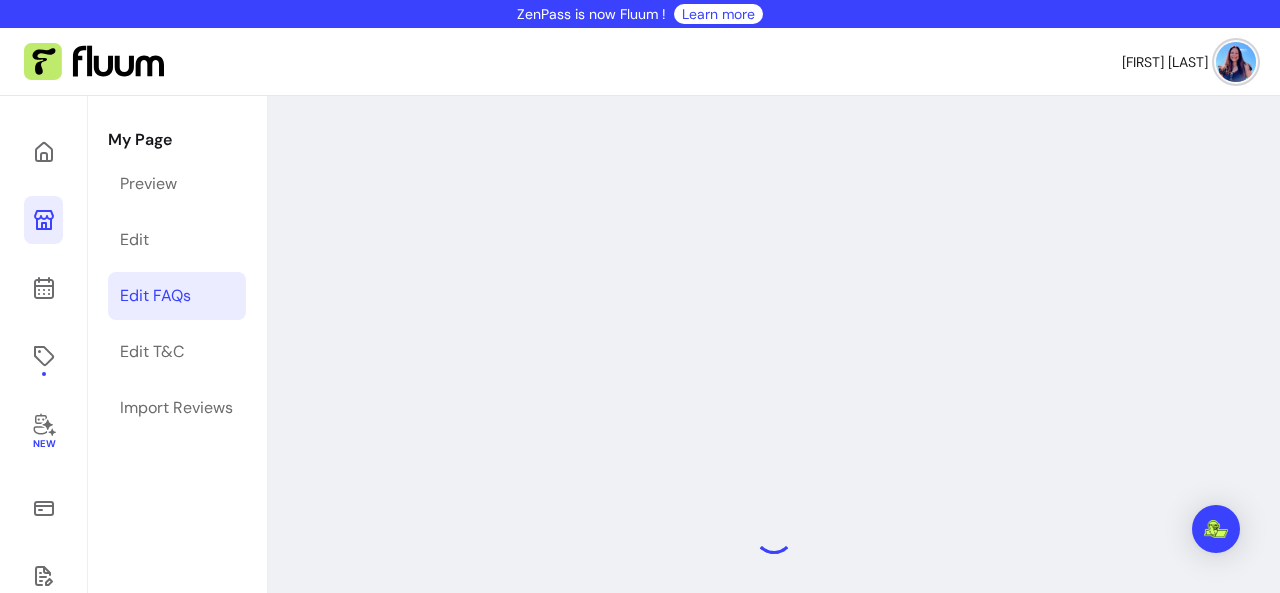 select on "*" 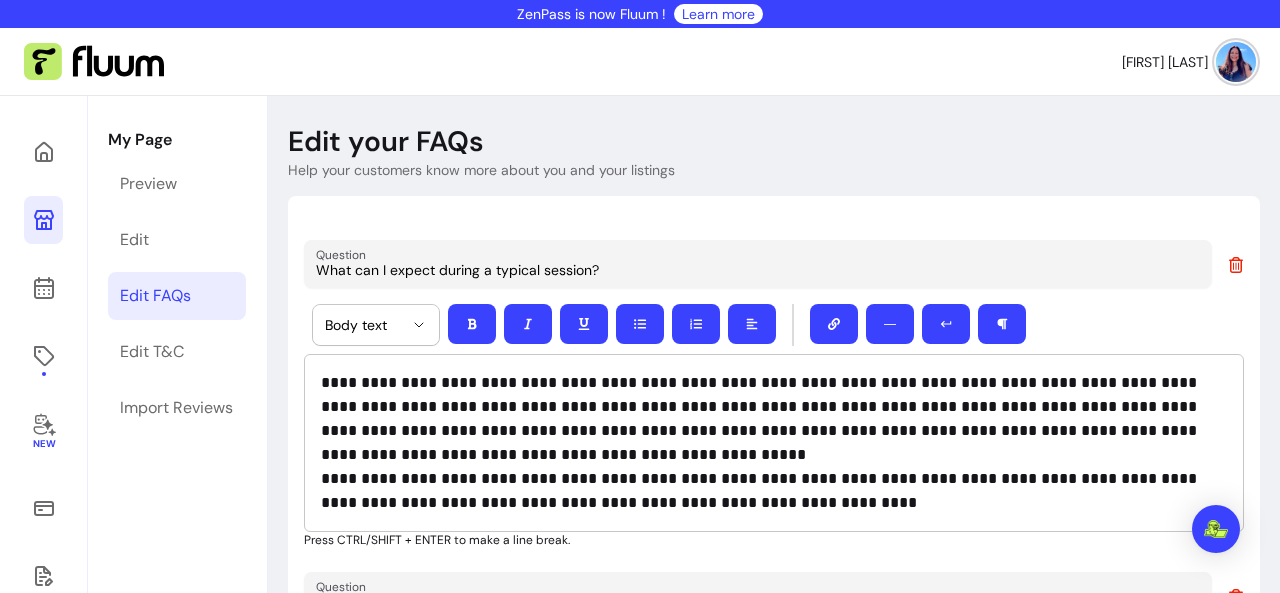 scroll, scrollTop: 3, scrollLeft: 0, axis: vertical 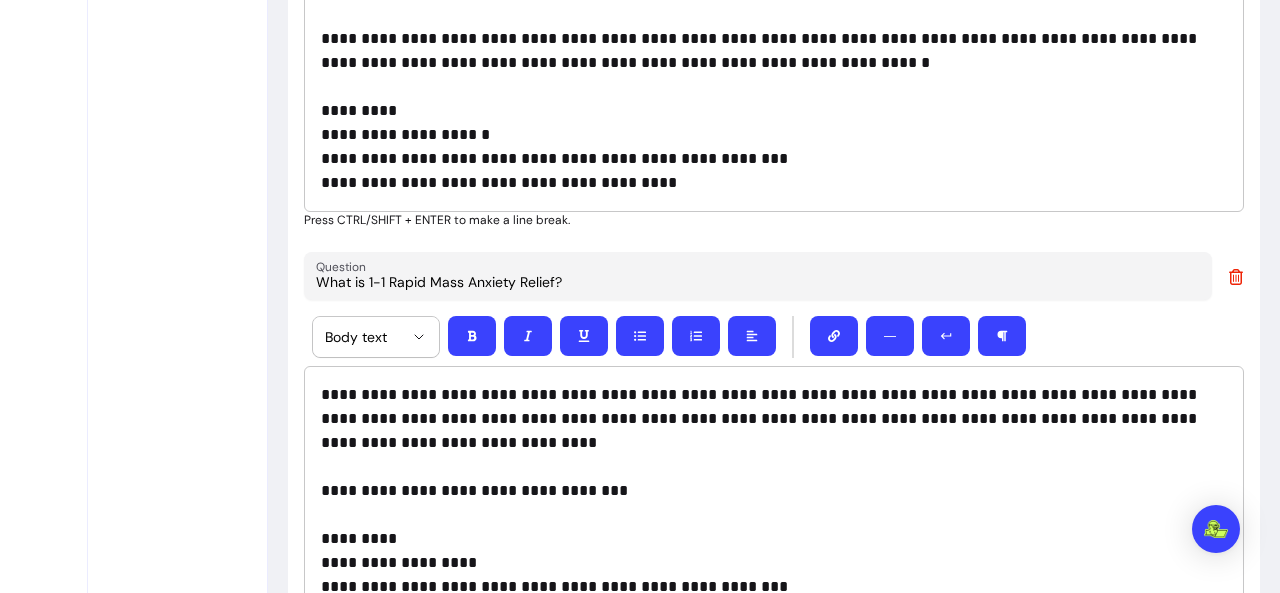 click 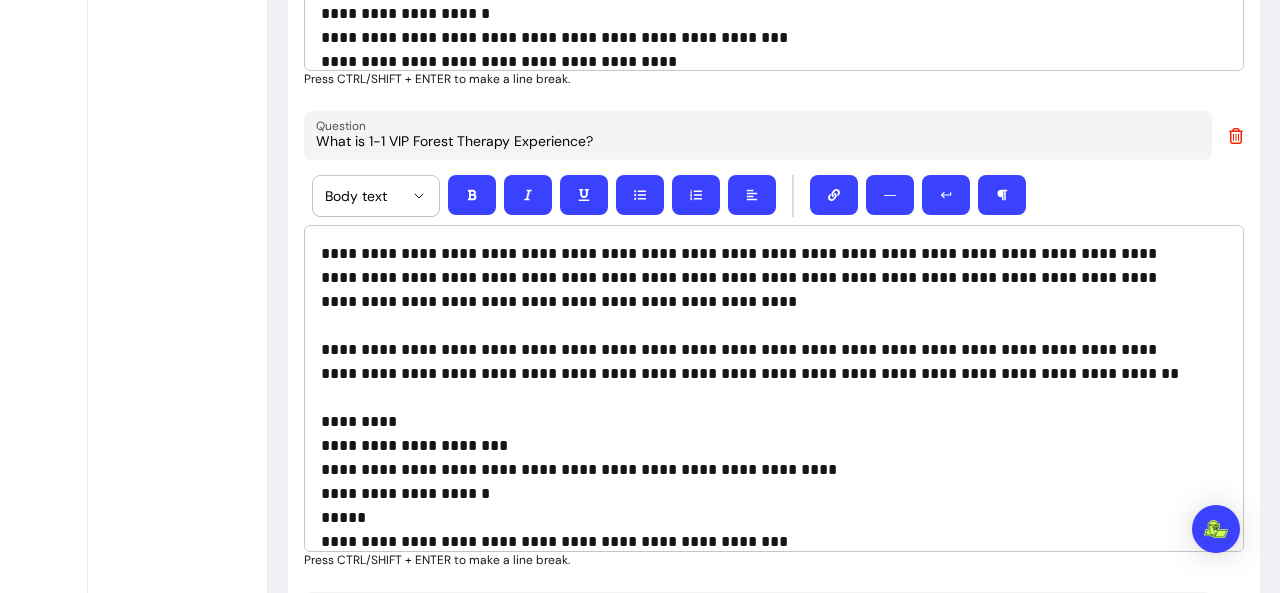 scroll, scrollTop: 2424, scrollLeft: 0, axis: vertical 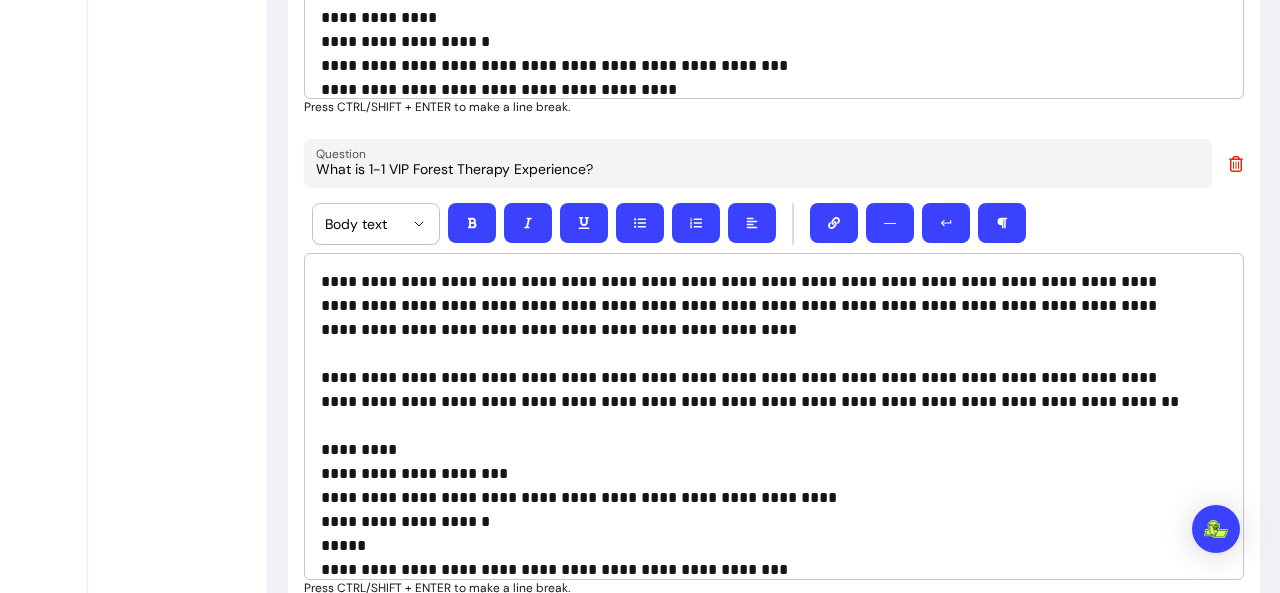 click 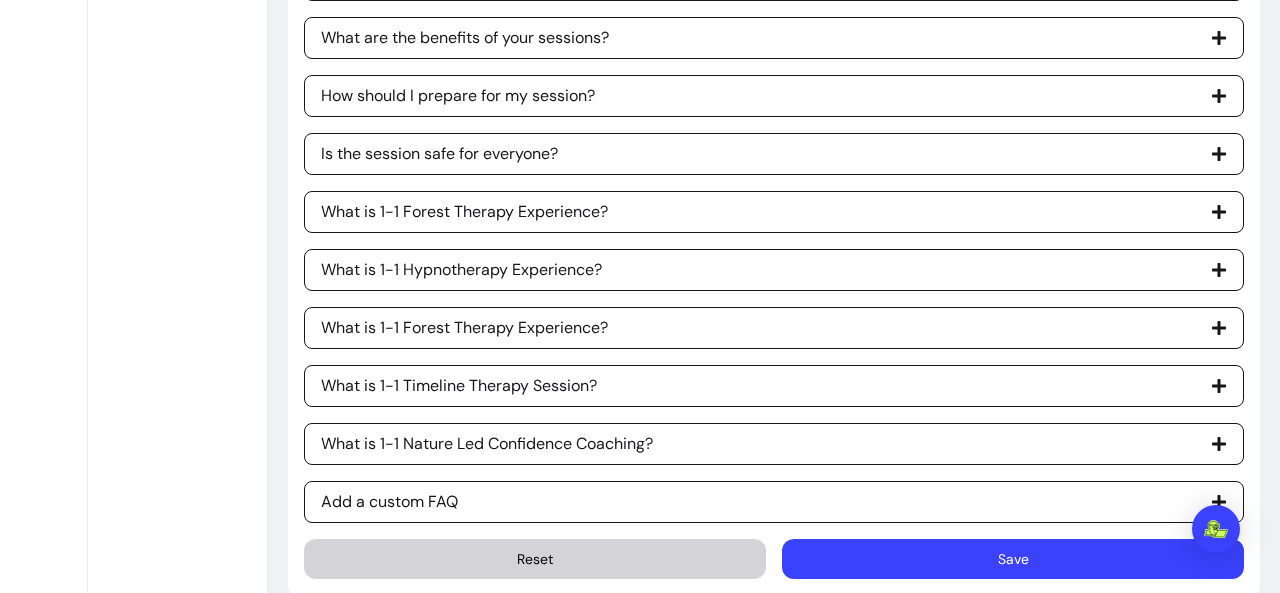 scroll, scrollTop: 3539, scrollLeft: 0, axis: vertical 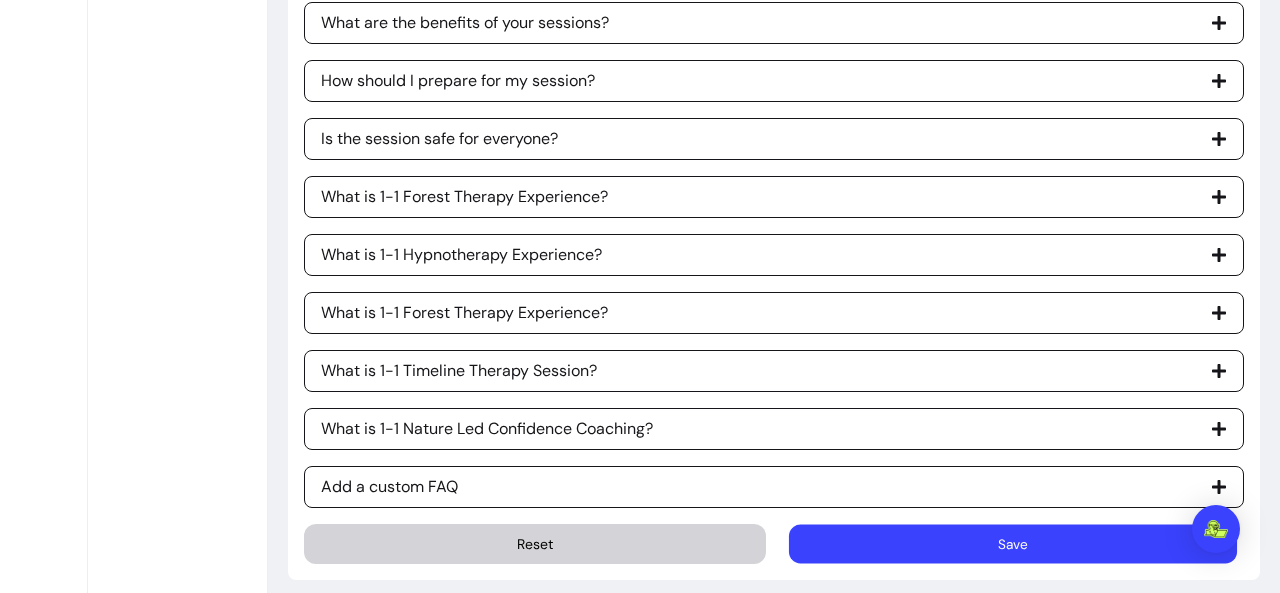 click on "Save" at bounding box center [1013, 544] 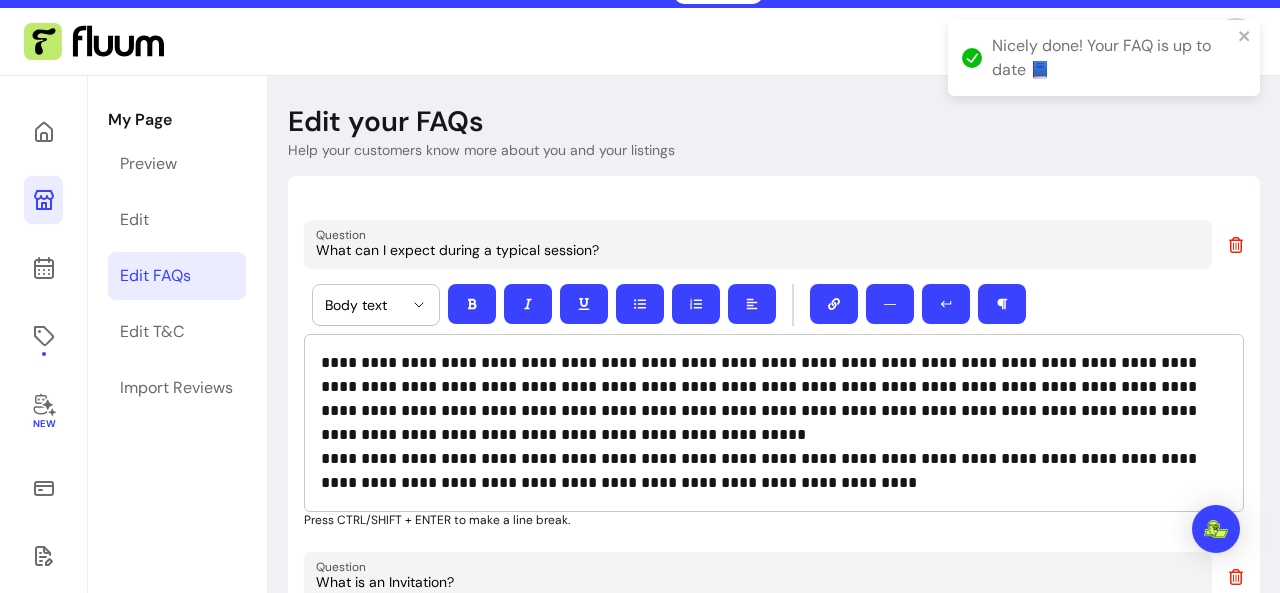scroll, scrollTop: 0, scrollLeft: 0, axis: both 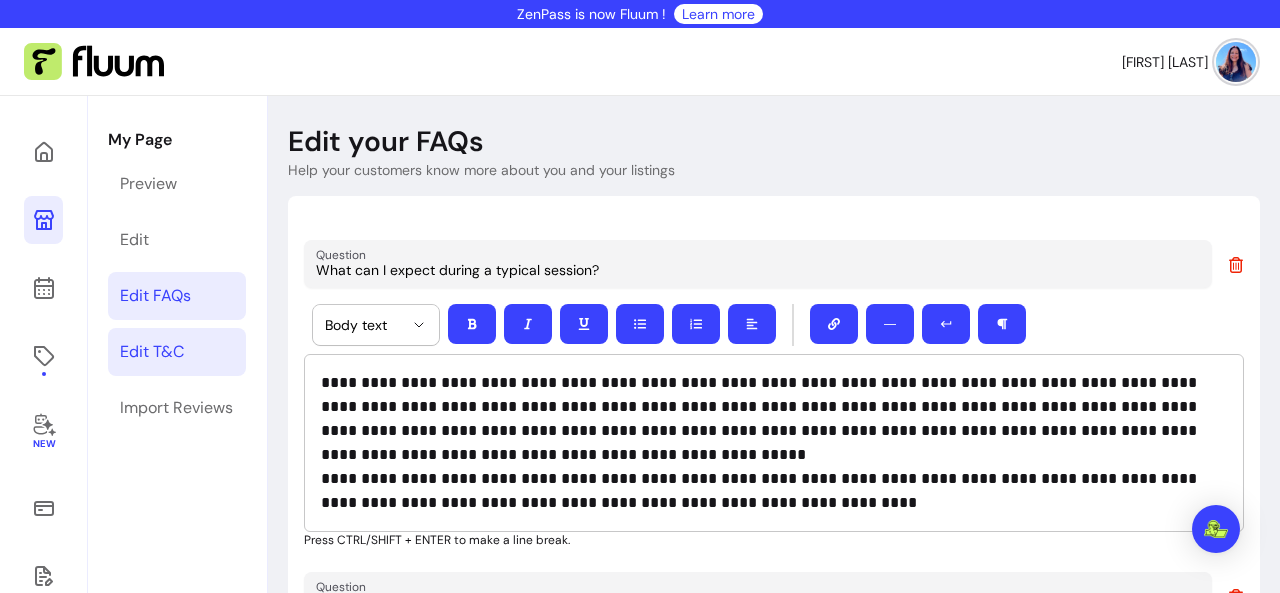 click on "Edit T&C" at bounding box center [152, 352] 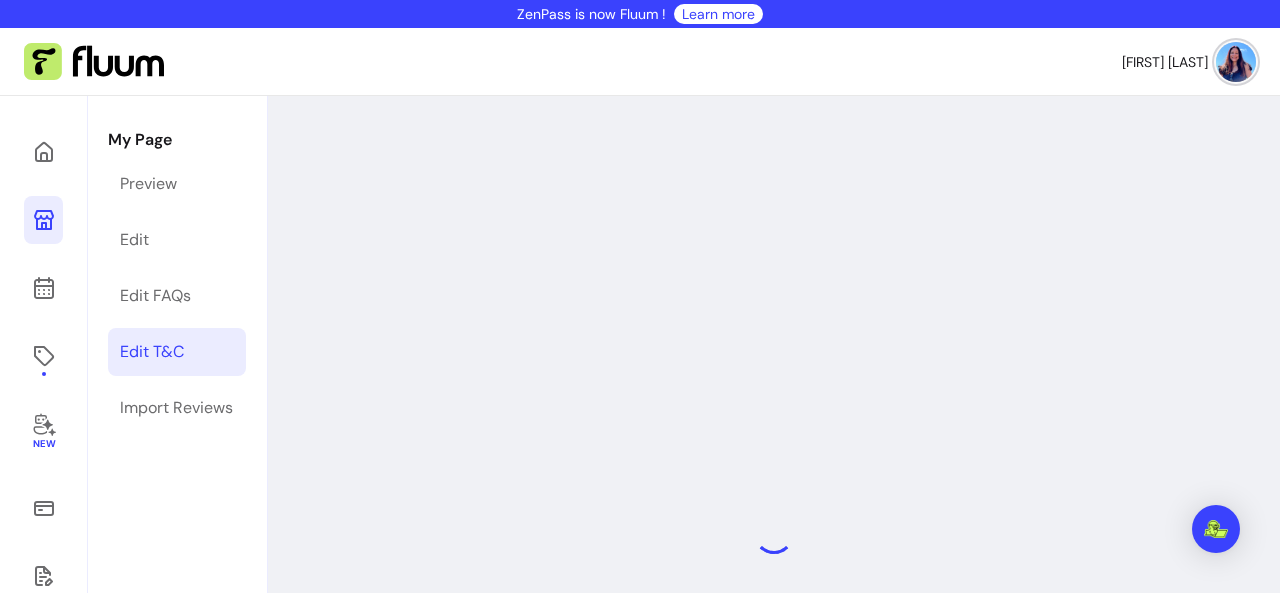 select on "*" 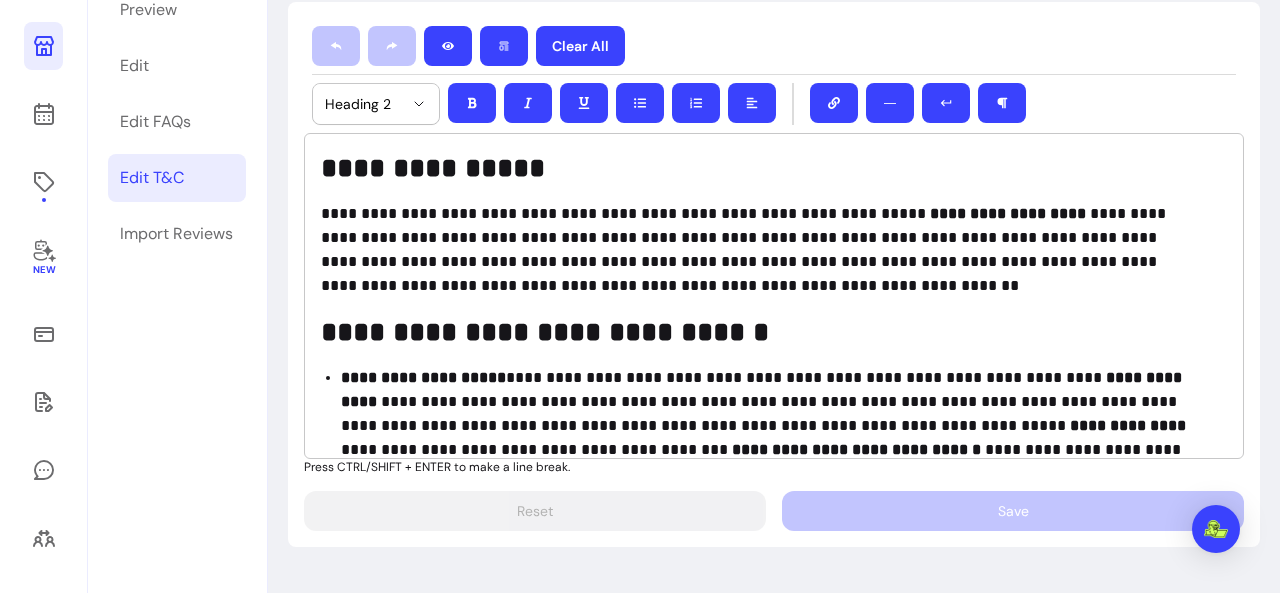 scroll, scrollTop: 127, scrollLeft: 0, axis: vertical 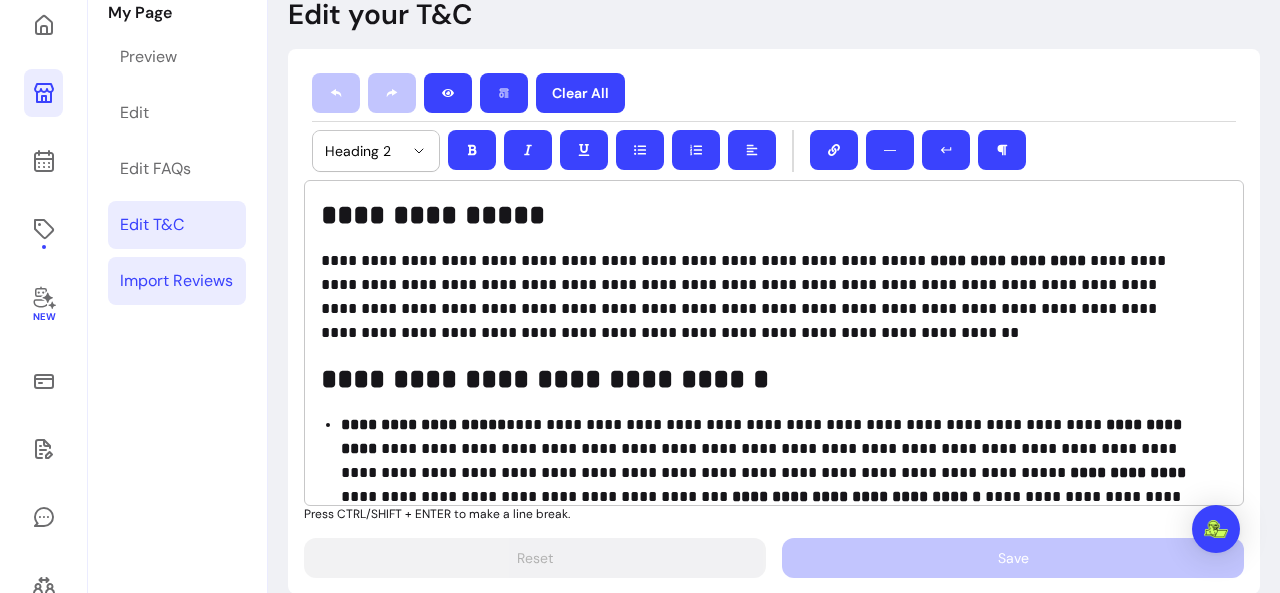 click on "Import Reviews" at bounding box center [176, 281] 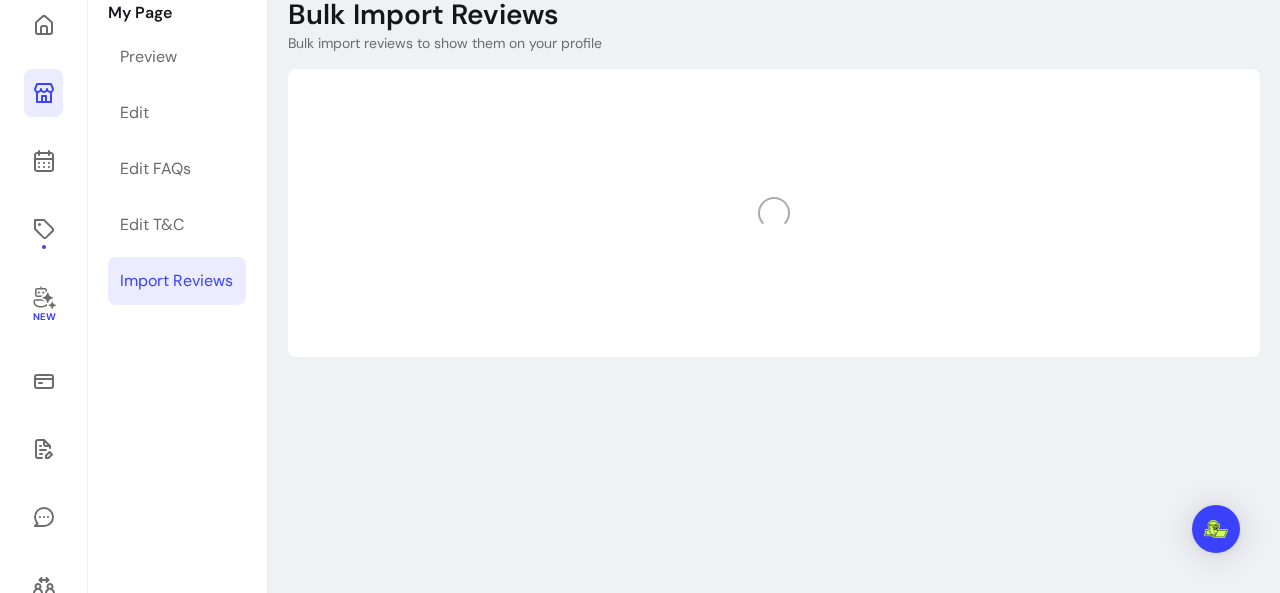 scroll, scrollTop: 96, scrollLeft: 0, axis: vertical 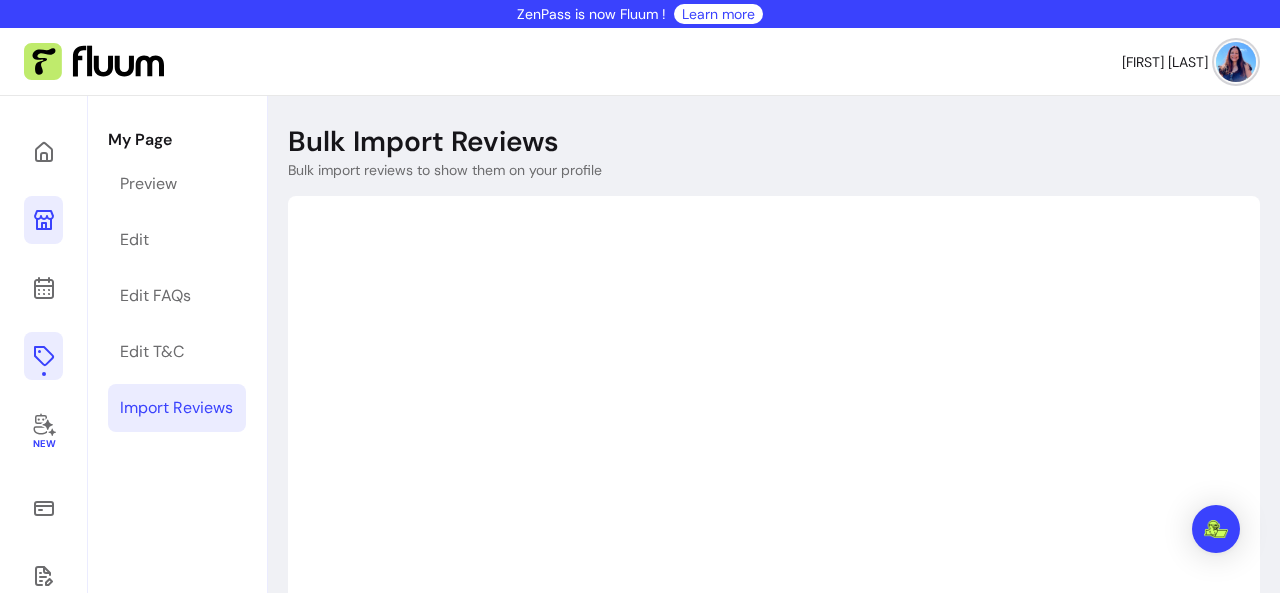 click 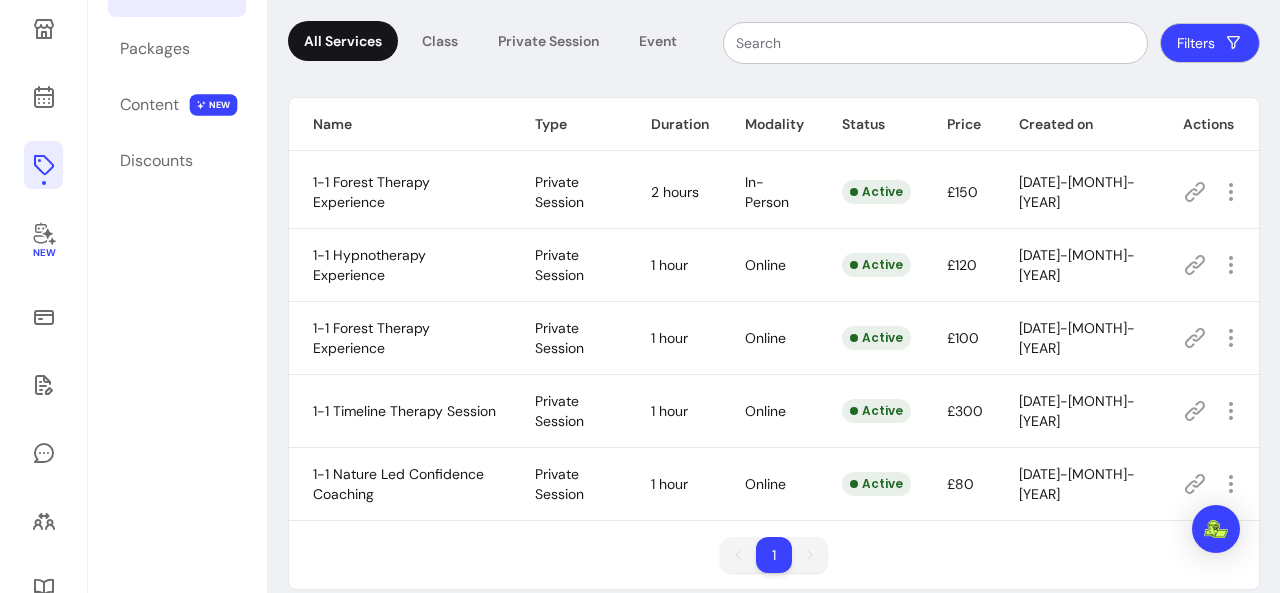 scroll, scrollTop: 0, scrollLeft: 0, axis: both 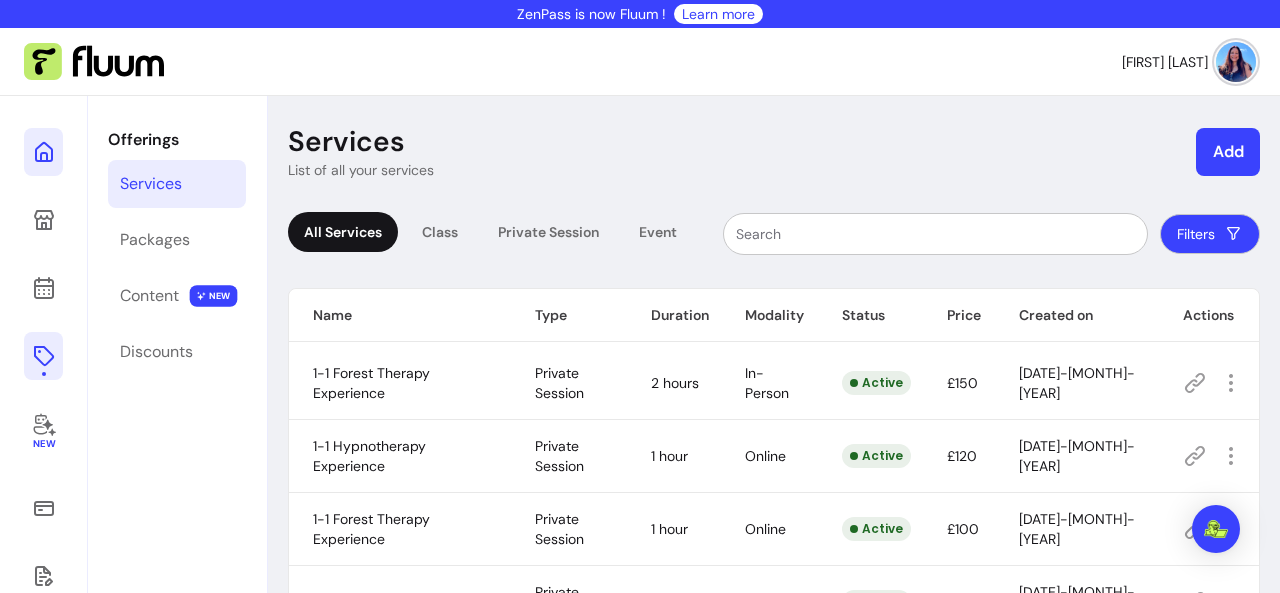 click 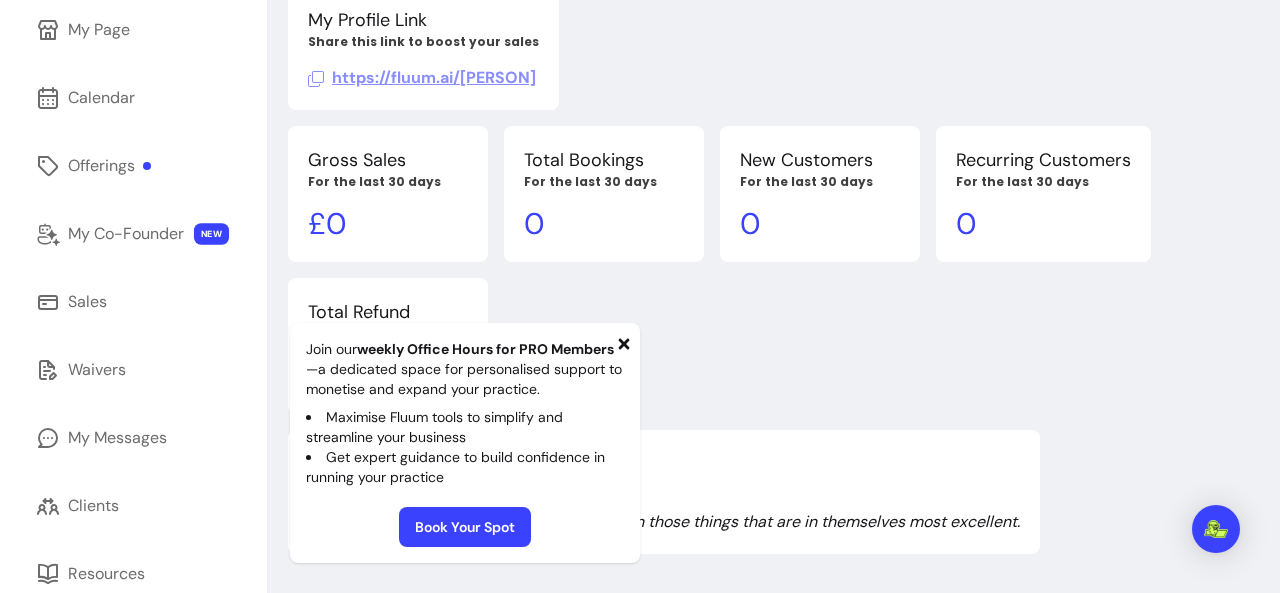 scroll, scrollTop: 301, scrollLeft: 0, axis: vertical 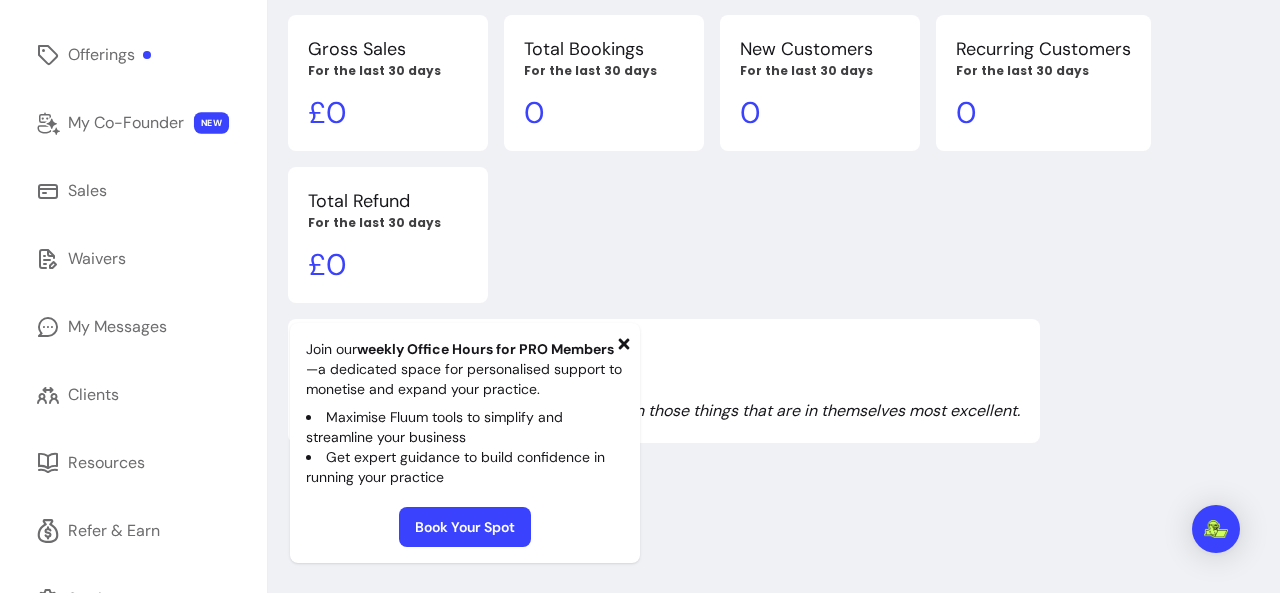 click 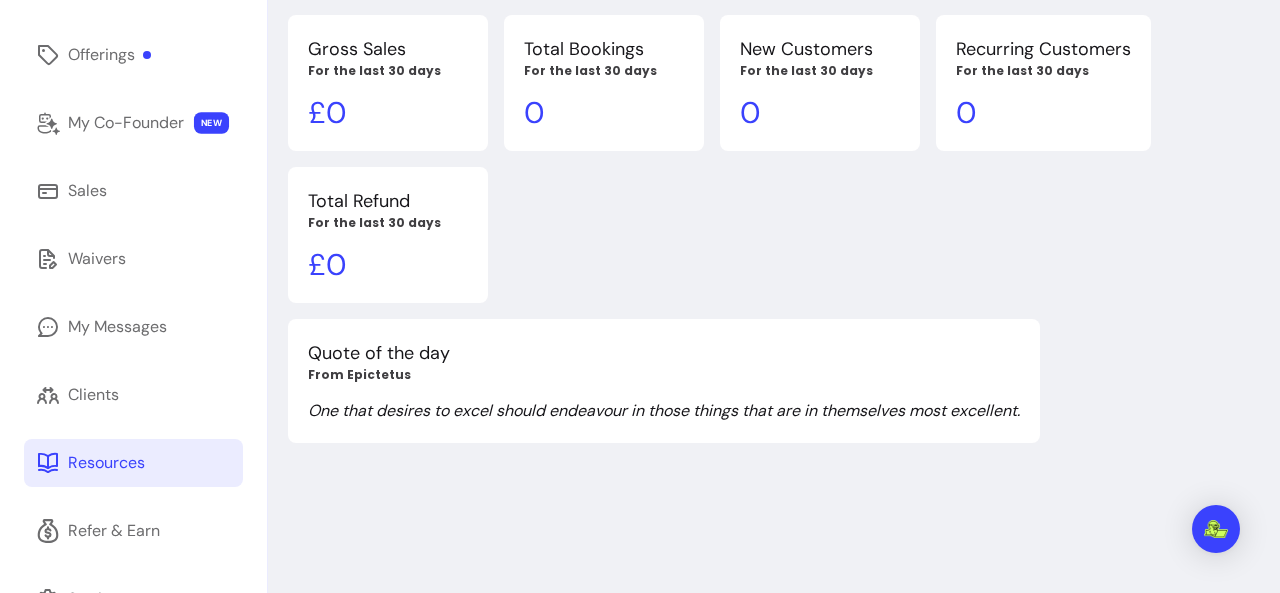click on "Resources" at bounding box center (106, 463) 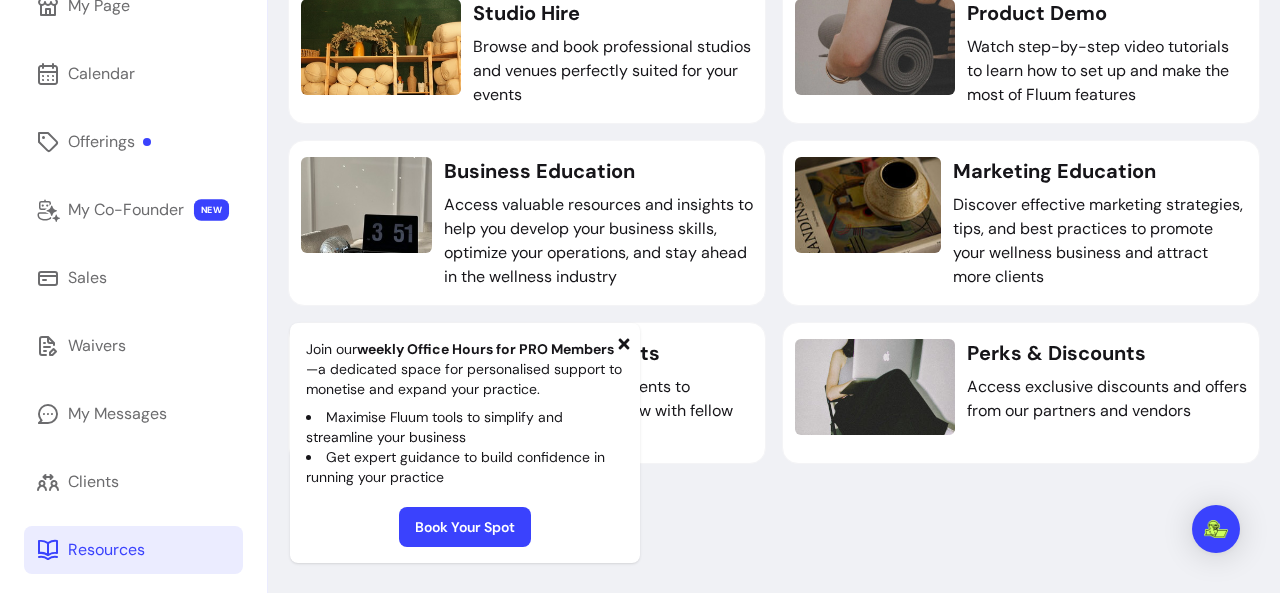 scroll, scrollTop: 96, scrollLeft: 0, axis: vertical 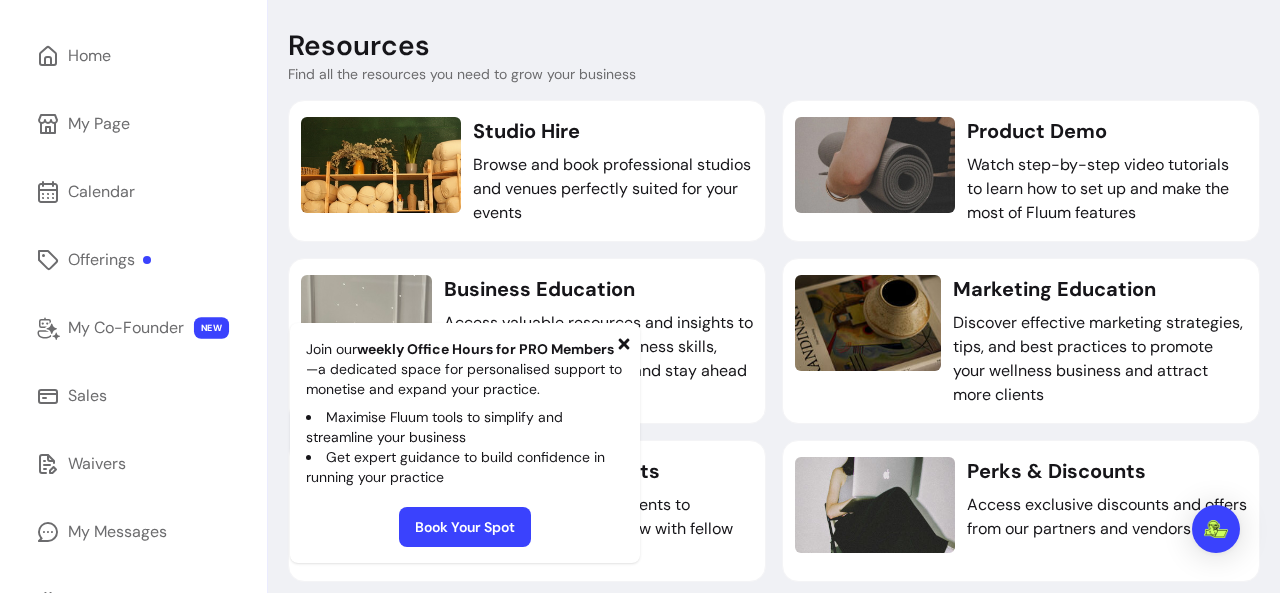 click 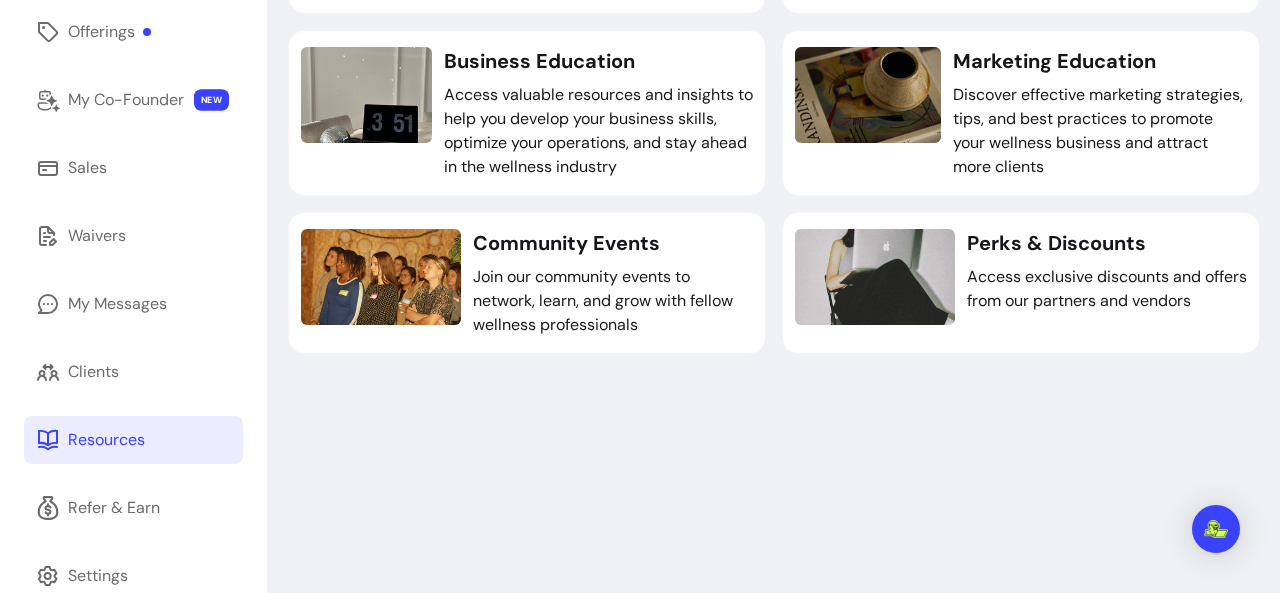 scroll, scrollTop: 362, scrollLeft: 0, axis: vertical 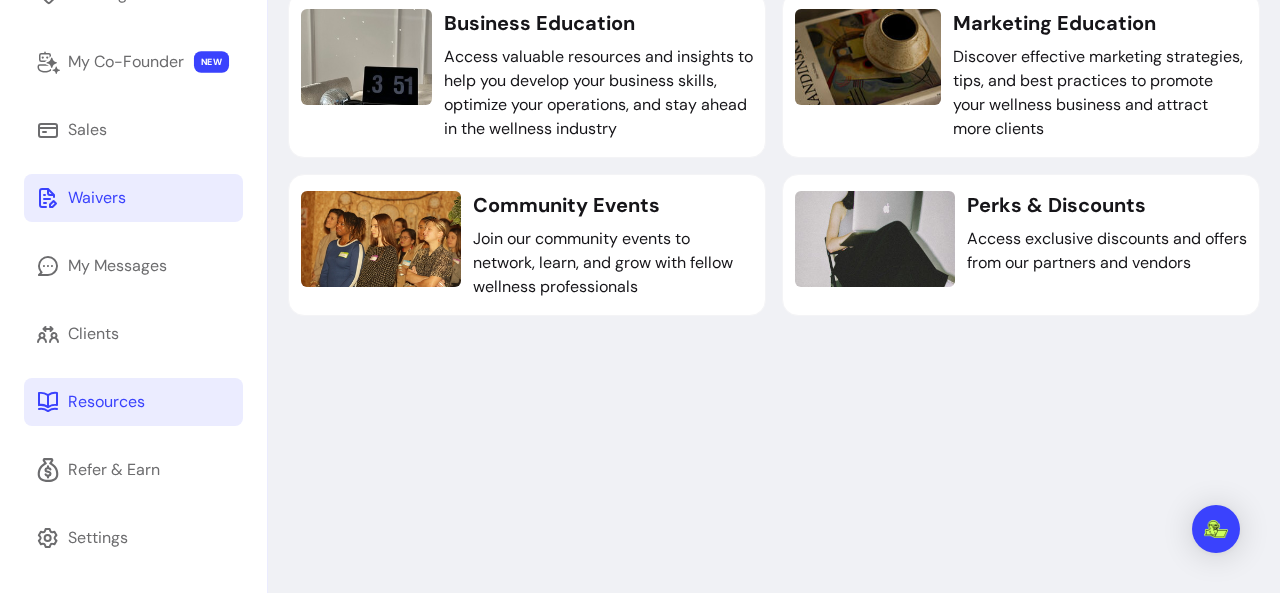 click on "Waivers" at bounding box center (133, 198) 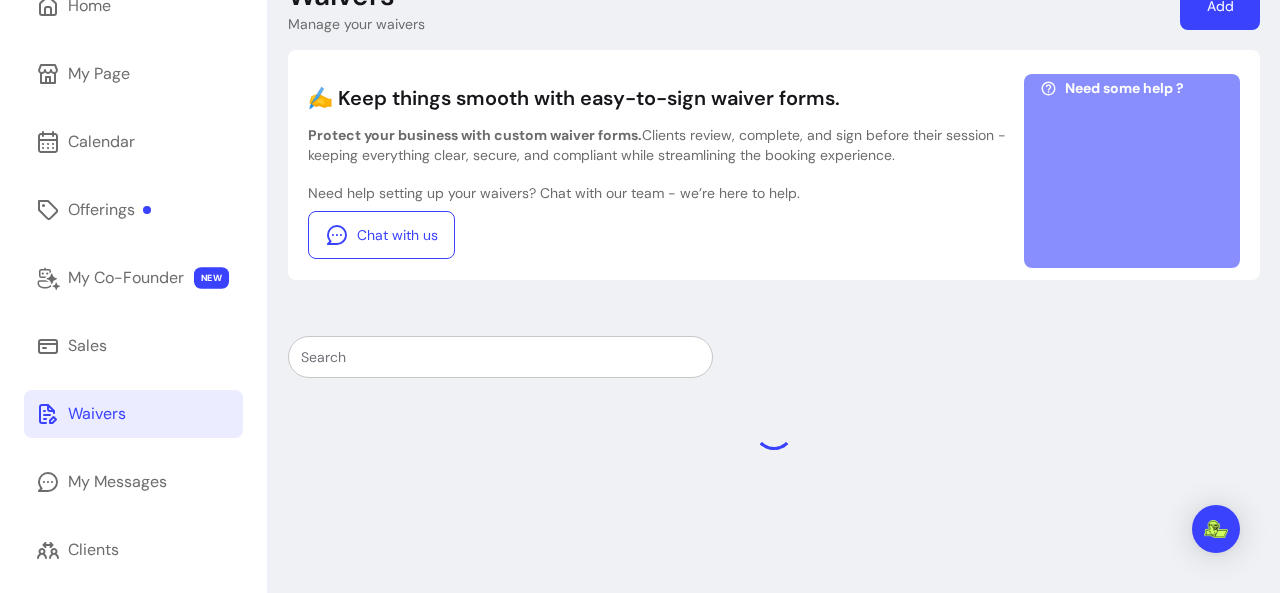 scroll, scrollTop: 96, scrollLeft: 0, axis: vertical 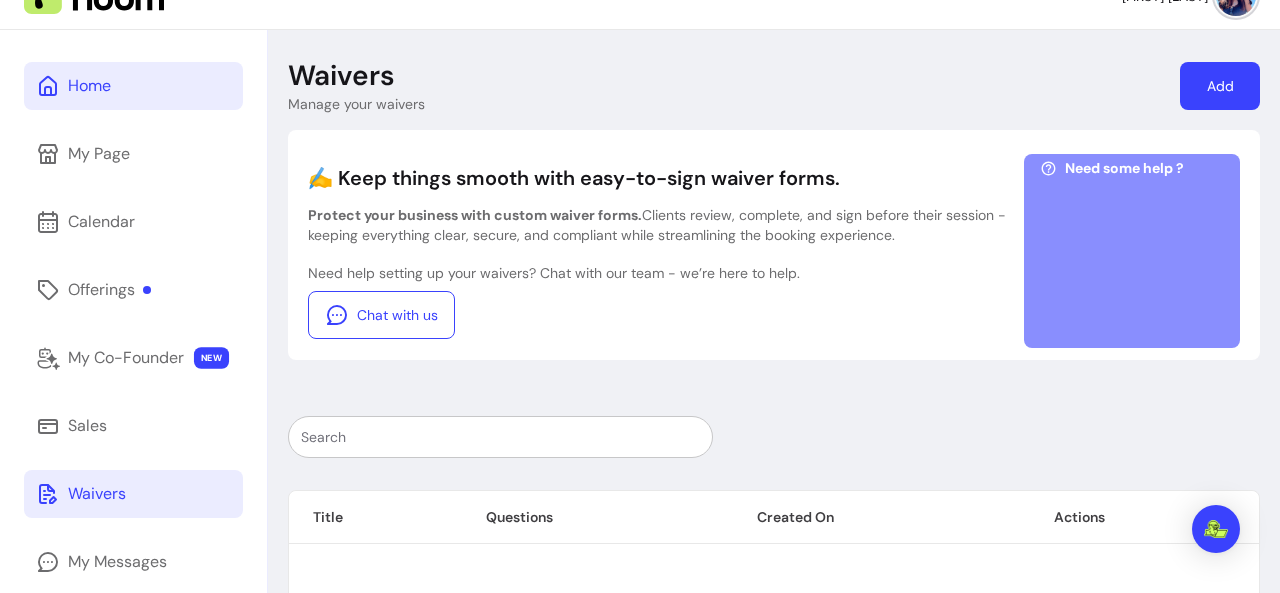 click on "Home" at bounding box center (89, 86) 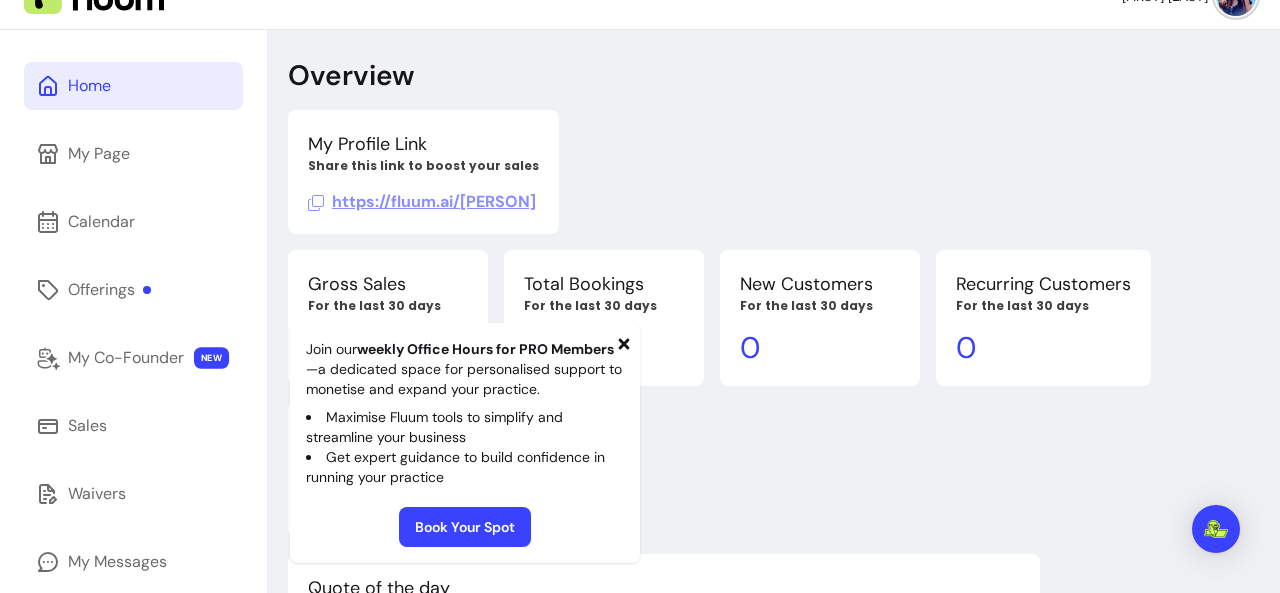 click 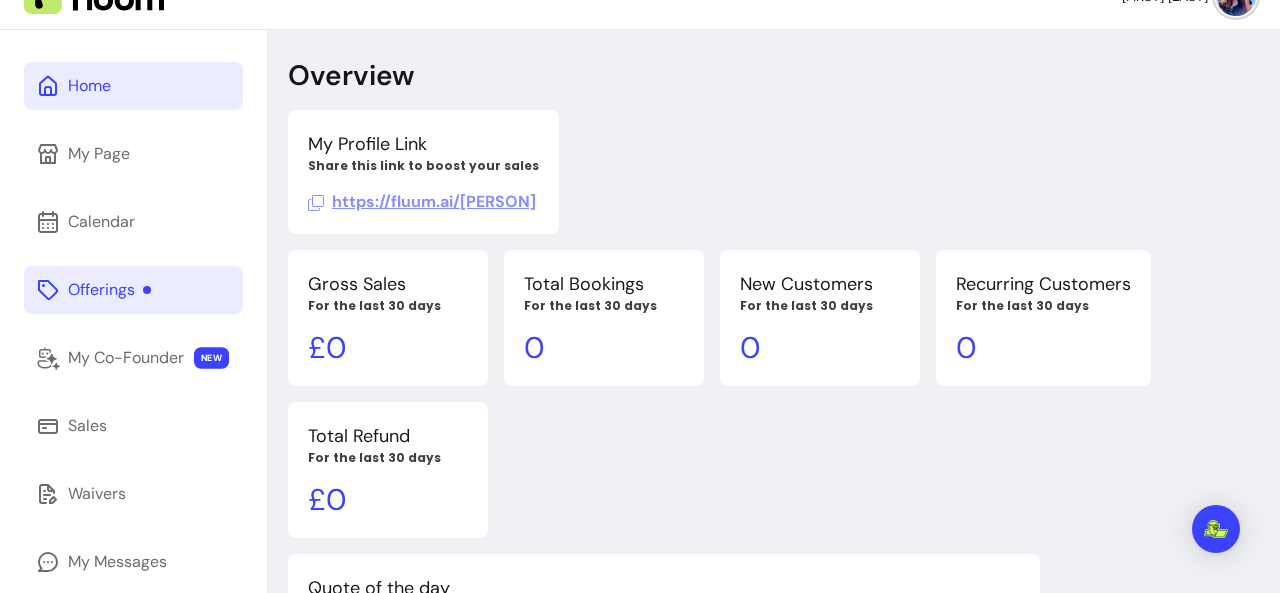 click on "Offerings" at bounding box center (109, 290) 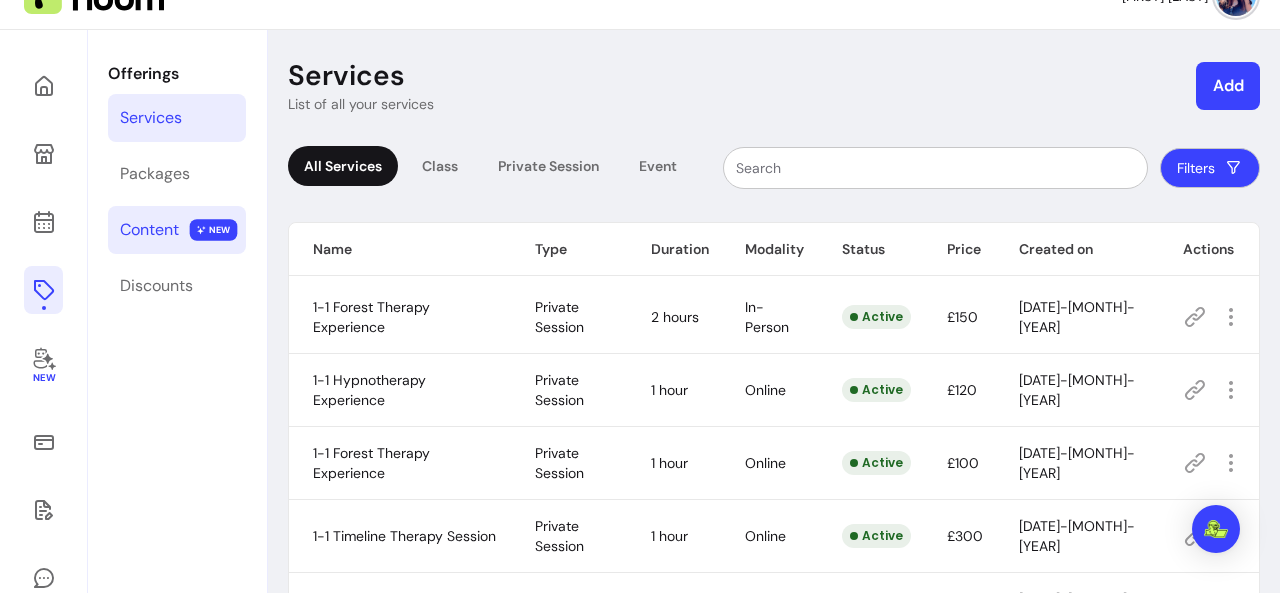 click on "Content" at bounding box center [149, 230] 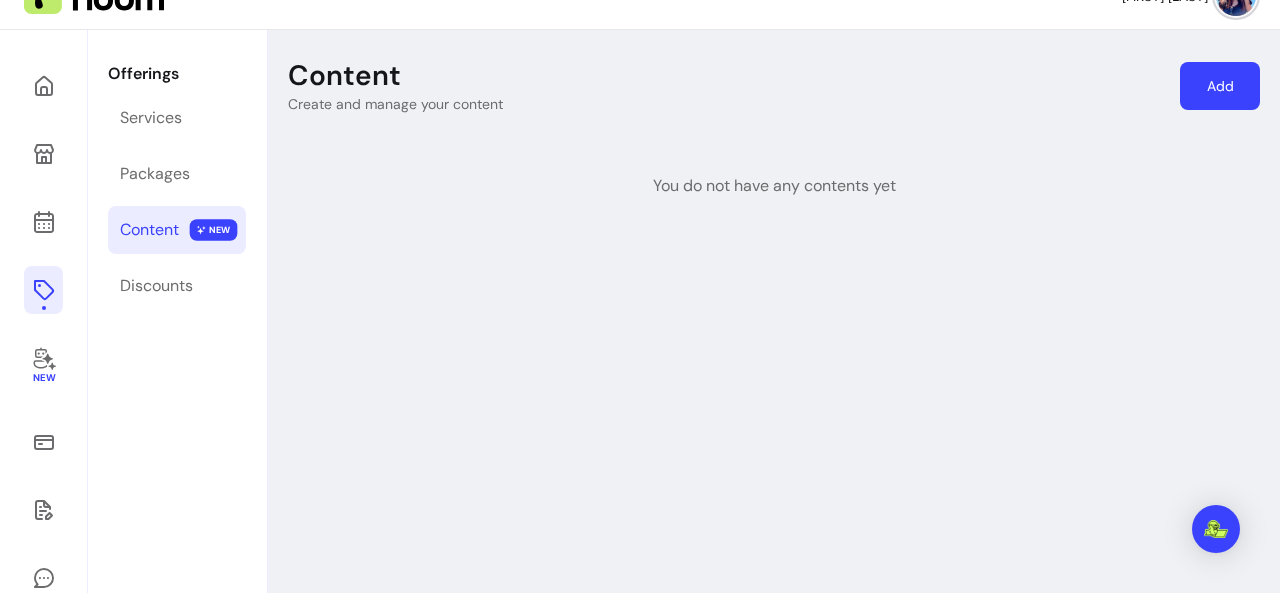 click on "Add" at bounding box center [1220, 86] 